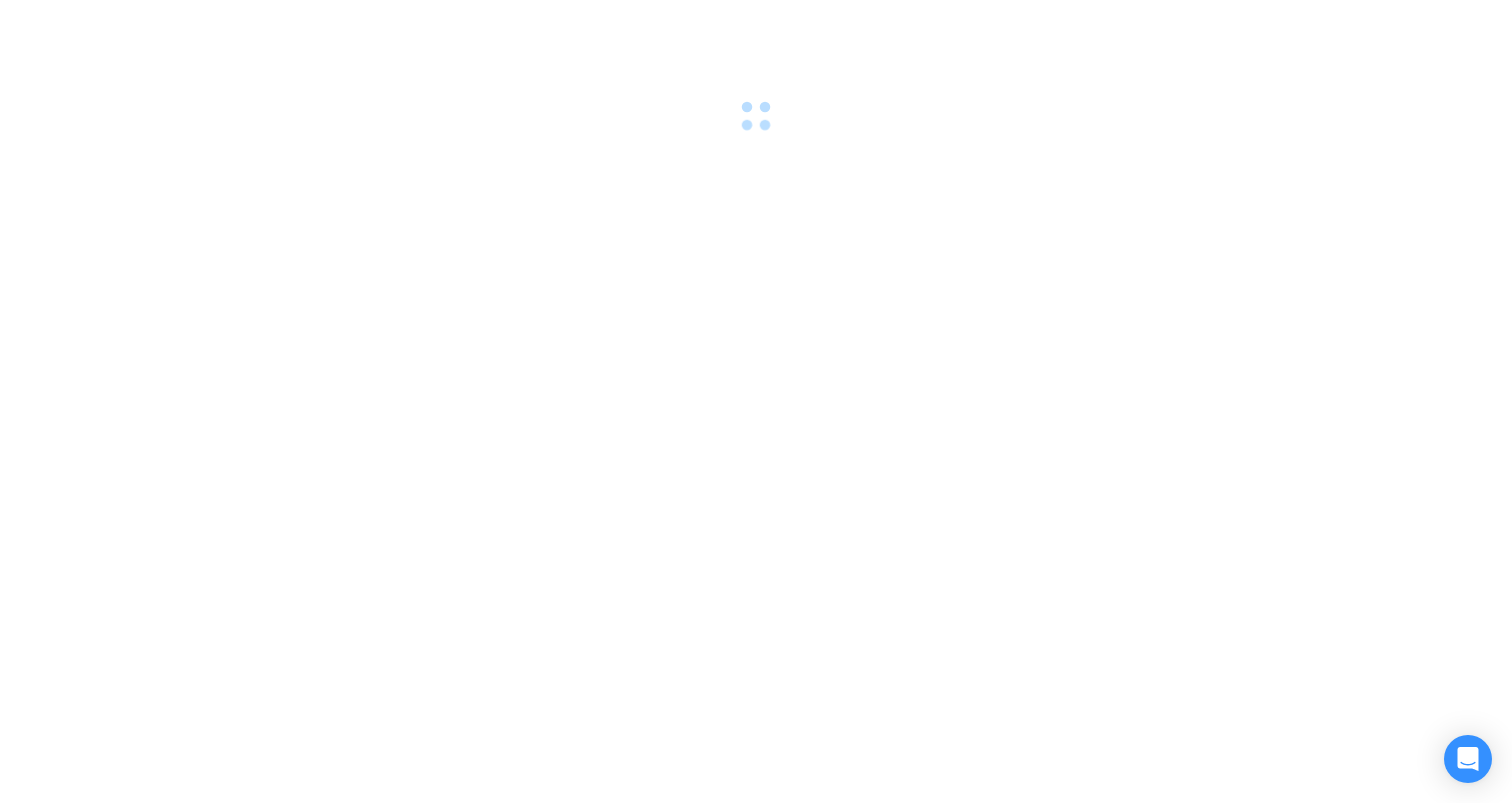 scroll, scrollTop: 0, scrollLeft: 0, axis: both 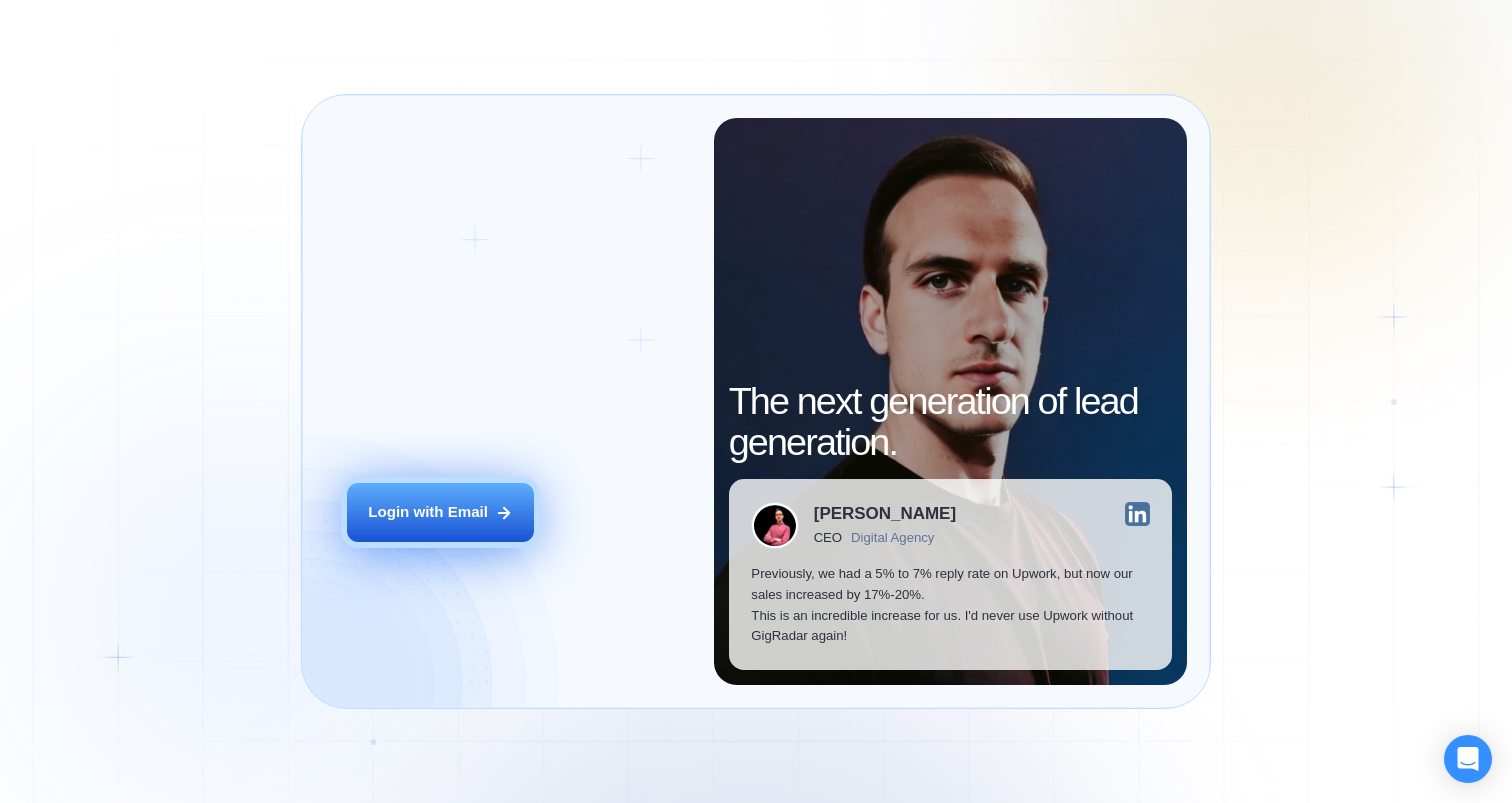 click on "Login with Email" at bounding box center (428, 512) 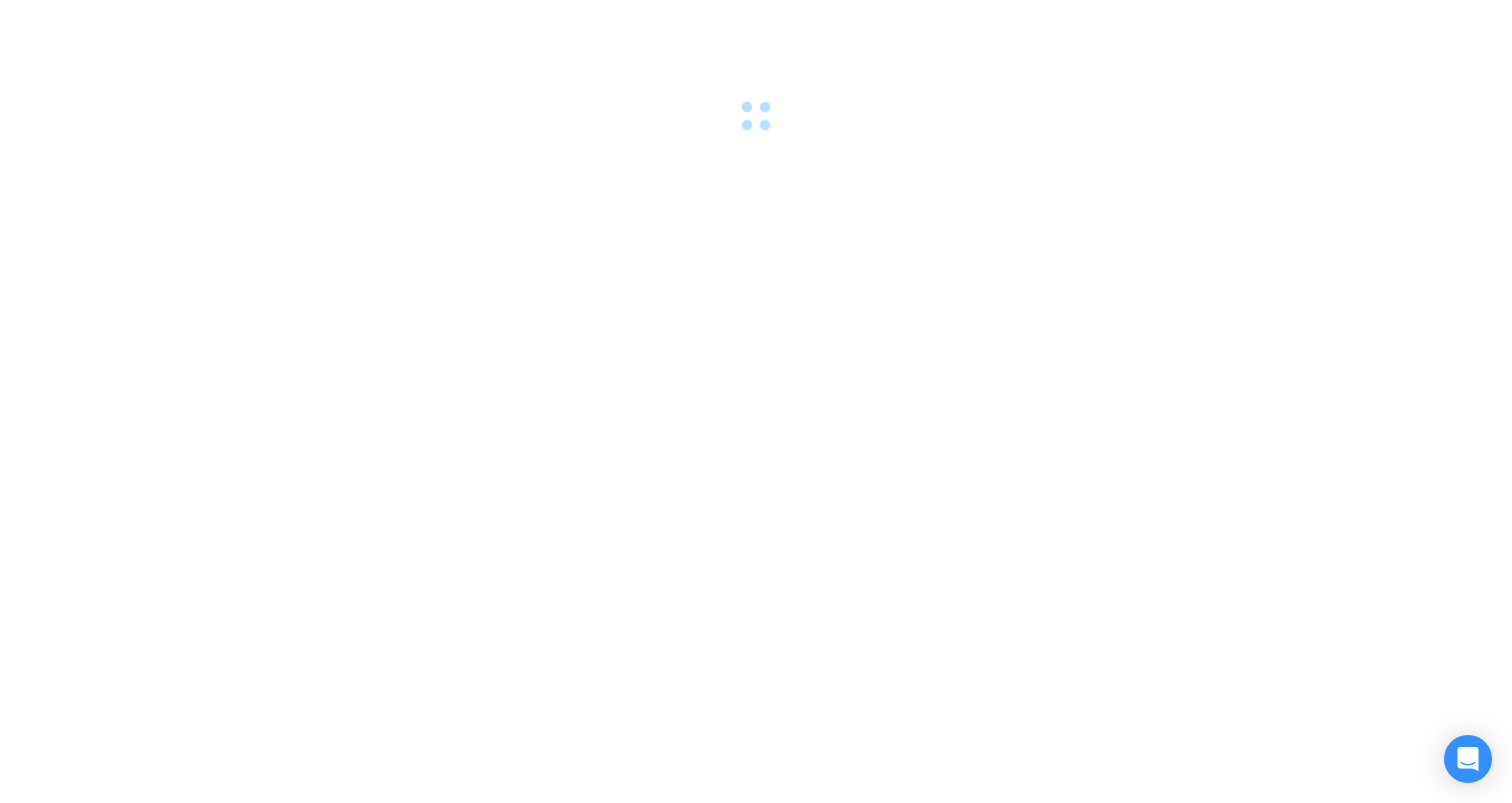 scroll, scrollTop: 0, scrollLeft: 0, axis: both 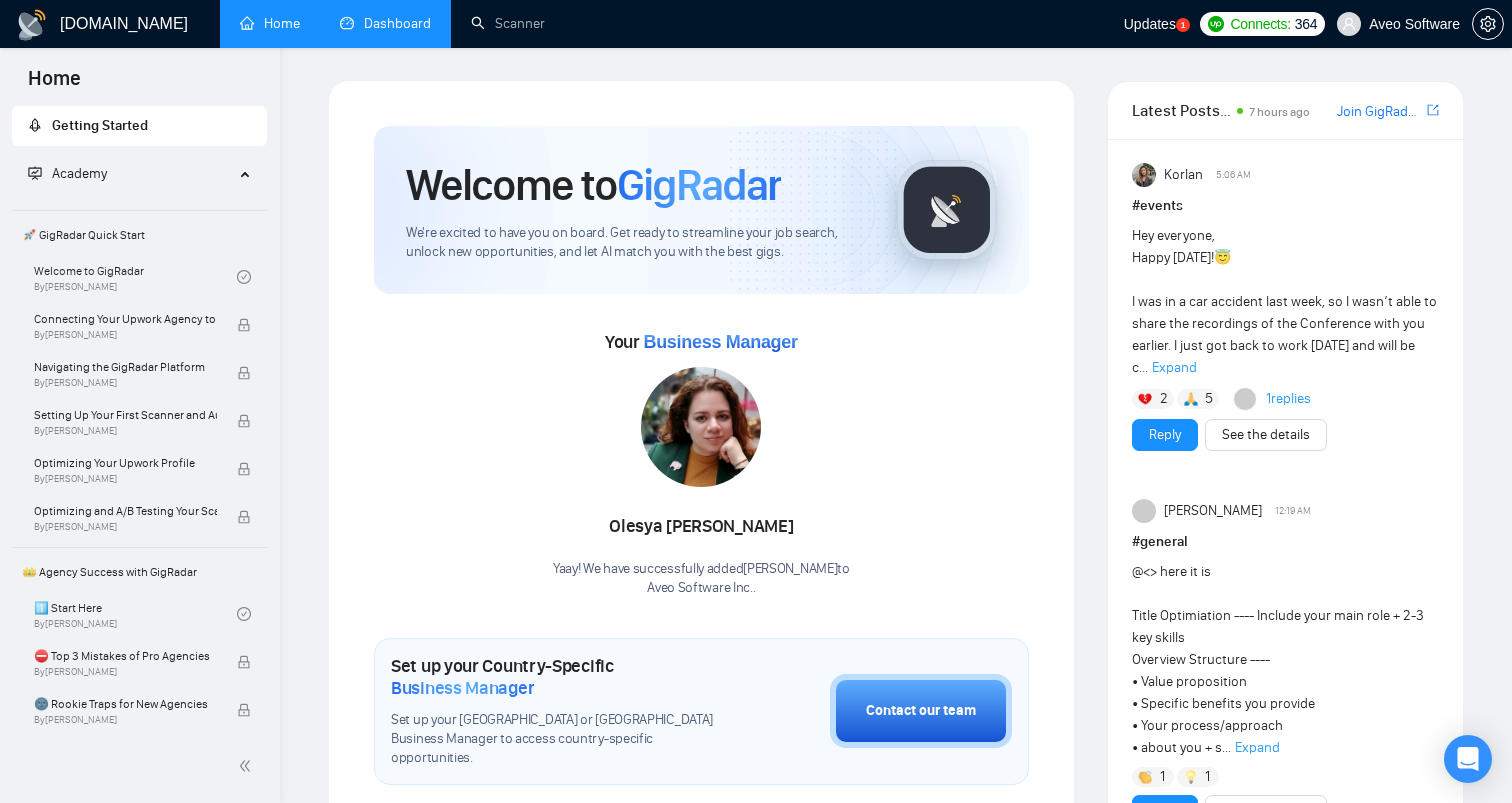 click on "Dashboard" at bounding box center [385, 23] 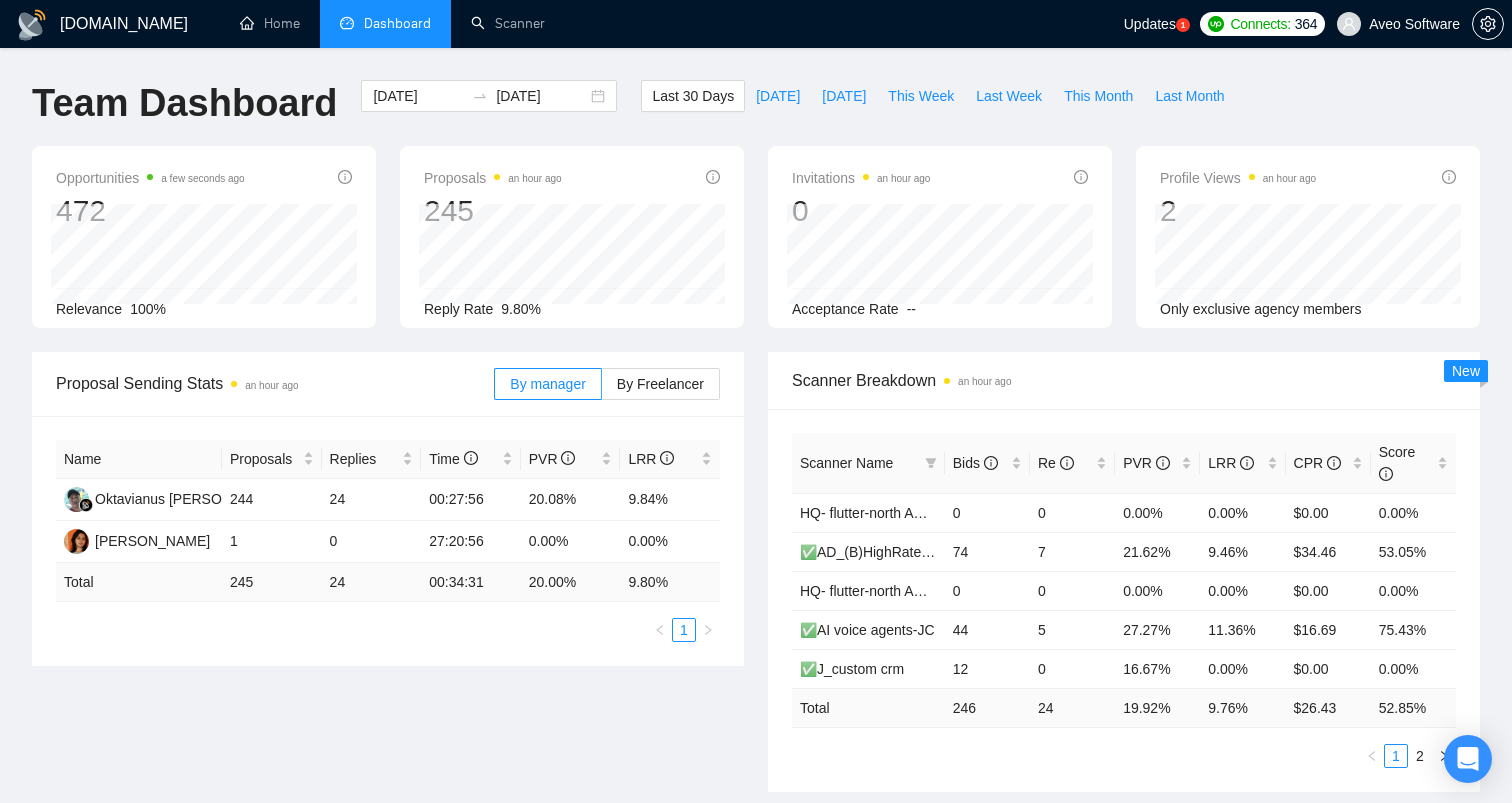 click on "Proposal Sending Stats an hour ago By manager By Freelancer Name Proposals Replies Time   PVR   LRR   Oktavianus [PERSON_NAME] Tape 244 24 00:27:56 20.08% 9.84% [PERSON_NAME] 1 0 27:20:56 0.00% 0.00% Total 245 24 00:34:31 20.00 % 9.80 % 1 Scanner Breakdown an hour ago Scanner Name Bids   Re   PVR   LRR   CPR   Score   HQ- flutter-north AM Europe 0 0 0.00% 0.00% $0.00 0.00% ✅AD_(B)HighRate mobile app(exclu.)VerB ( shorter prop [DATE]) 74 7 21.62% 9.46% $34.46 53.05% HQ- flutter-north AM Europe- healthcare 0 0 0.00% 0.00% $0.00 0.00% ✅AI voice agents-JC 44 5 27.27% 11.36% $16.69 75.43% ✅J_custom crm 12 0 16.67% 0.00% $0.00 0.00% Total 246 24 19.92 % 9.76 % $ 26.43 52.85 % 1 2 New" at bounding box center [756, 584] 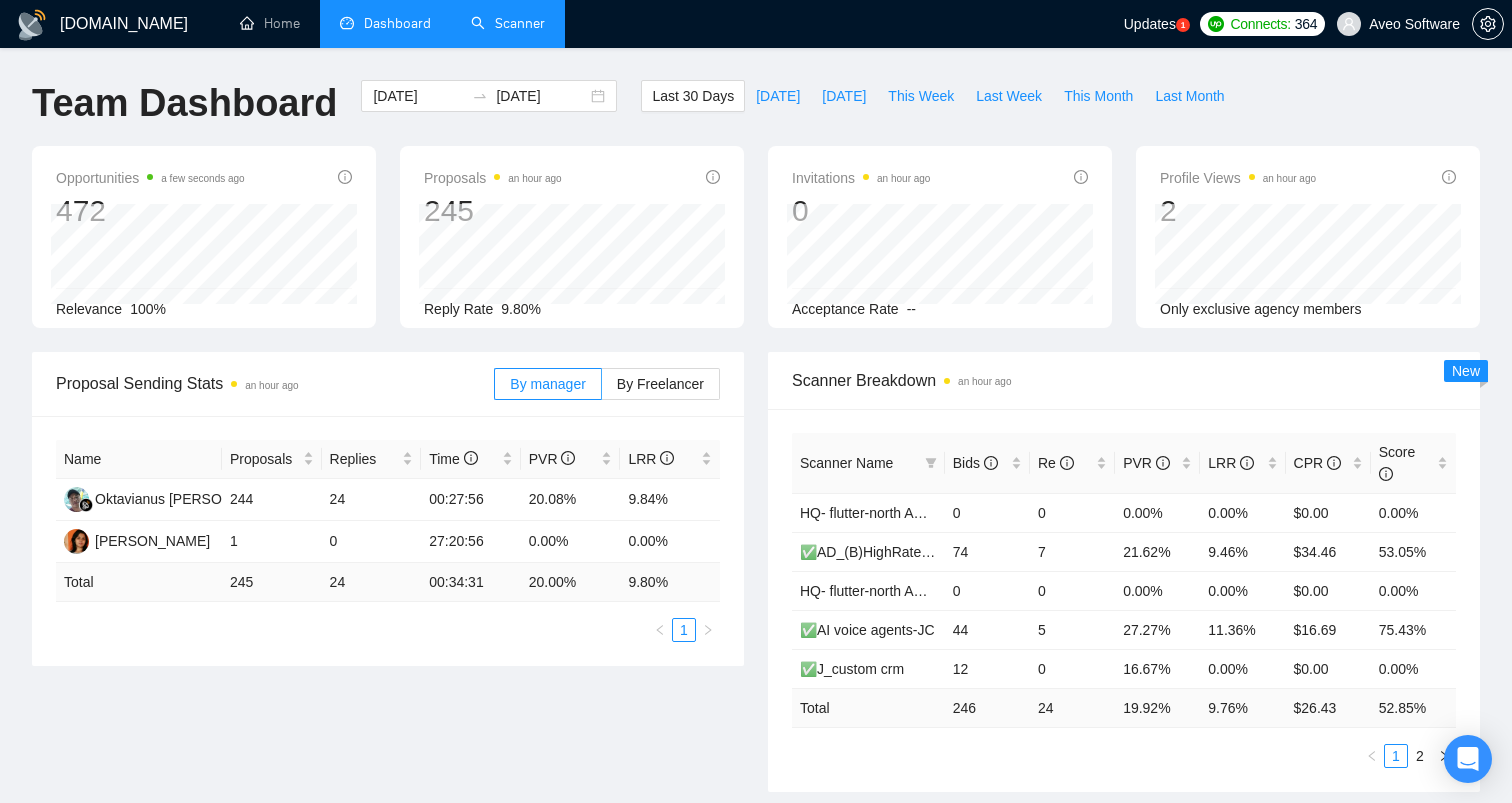 click on "Scanner" at bounding box center [508, 23] 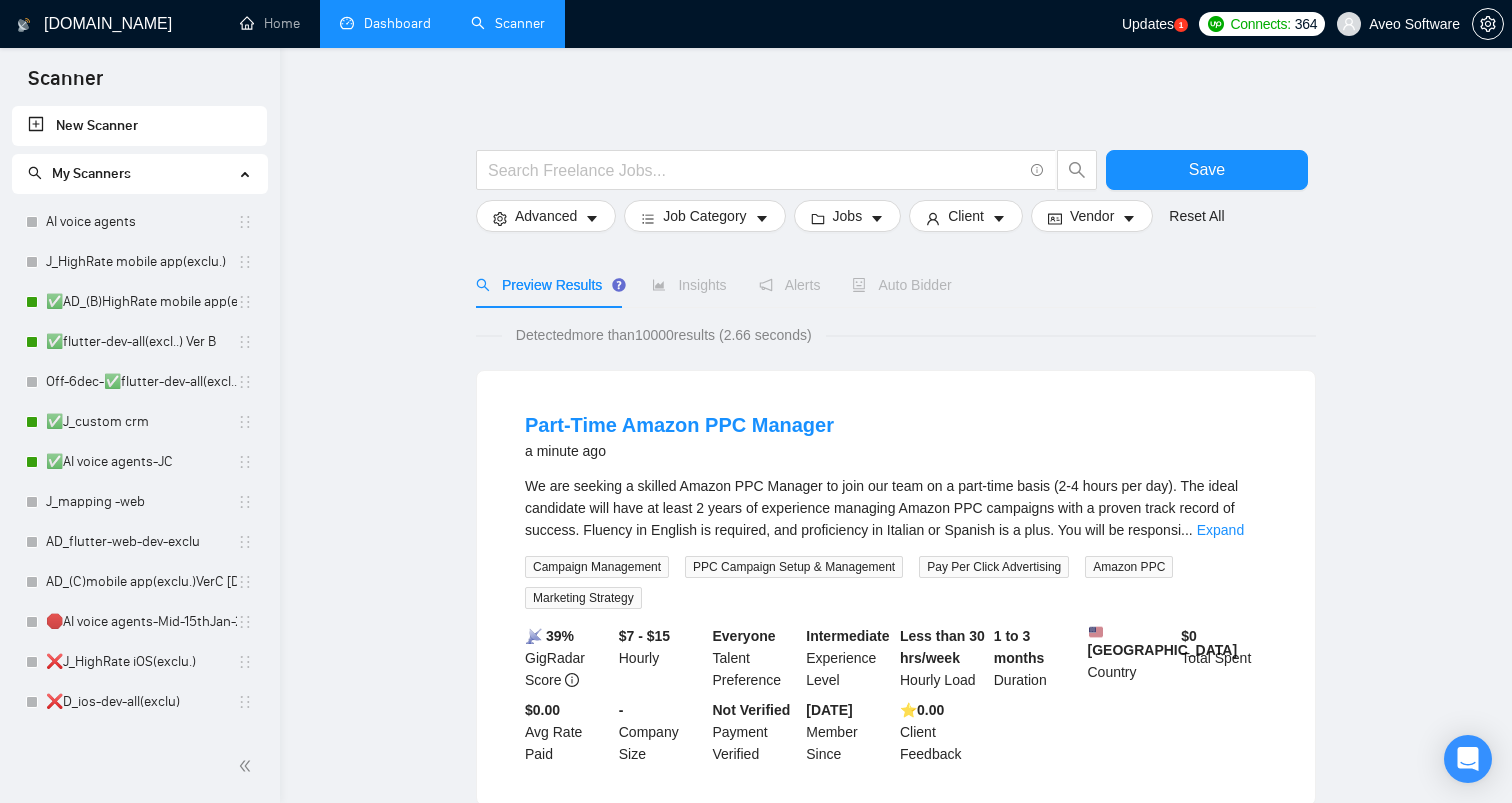 click on "Preview Results Insights Alerts Auto Bidder" at bounding box center [896, 285] 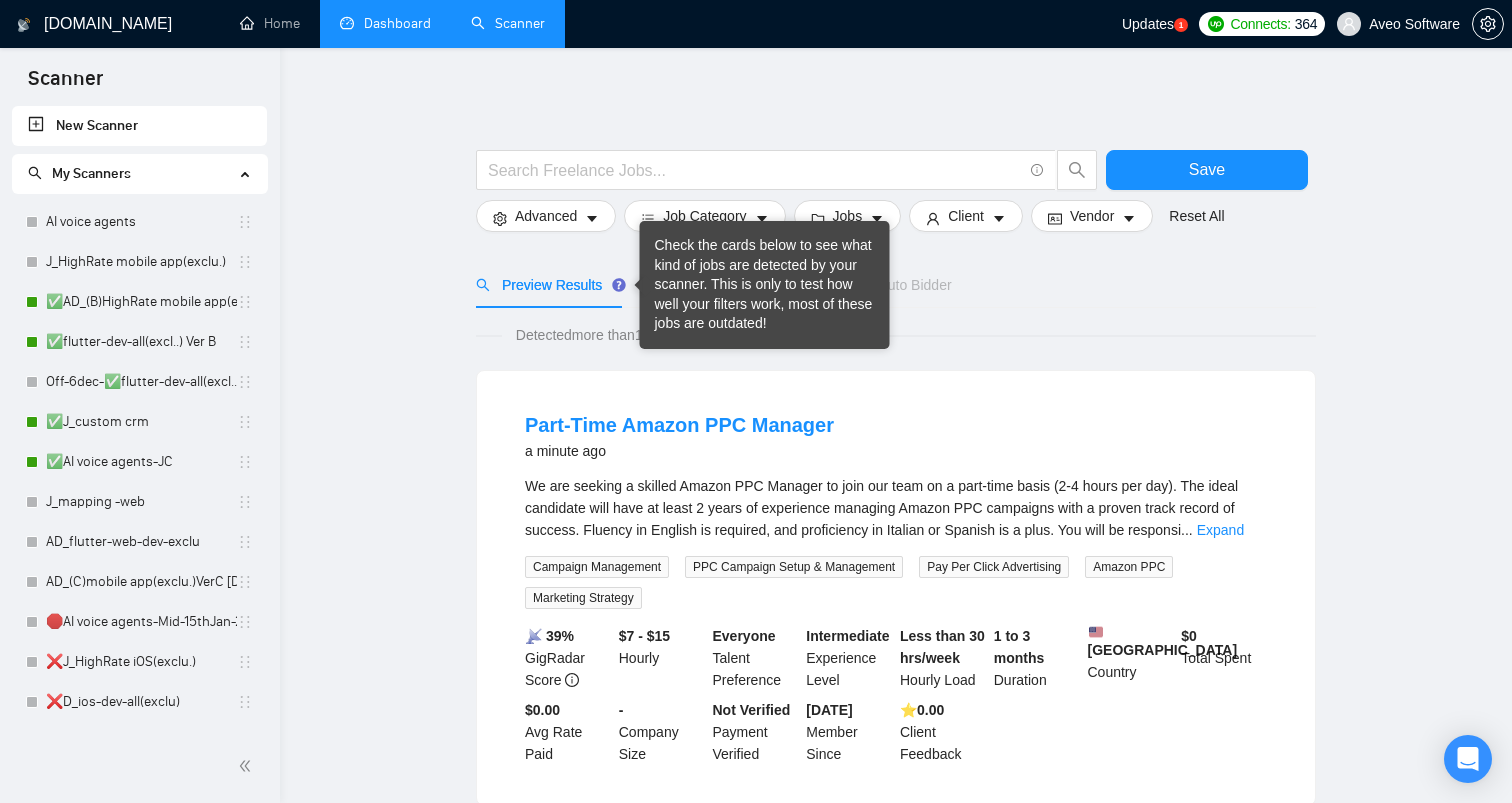 click on "Preview Results Insights Alerts Auto Bidder" at bounding box center (896, 285) 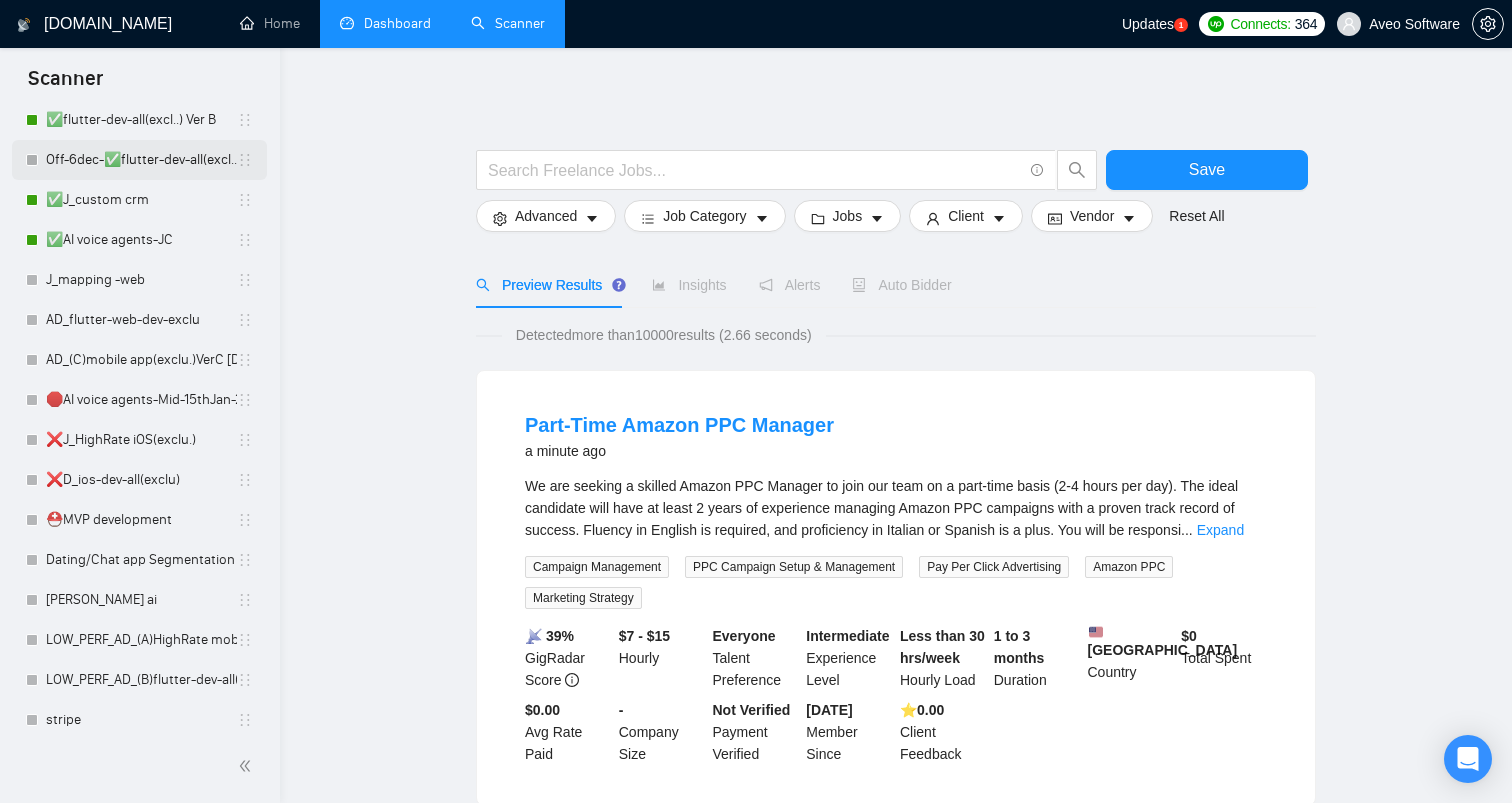 scroll, scrollTop: 0, scrollLeft: 0, axis: both 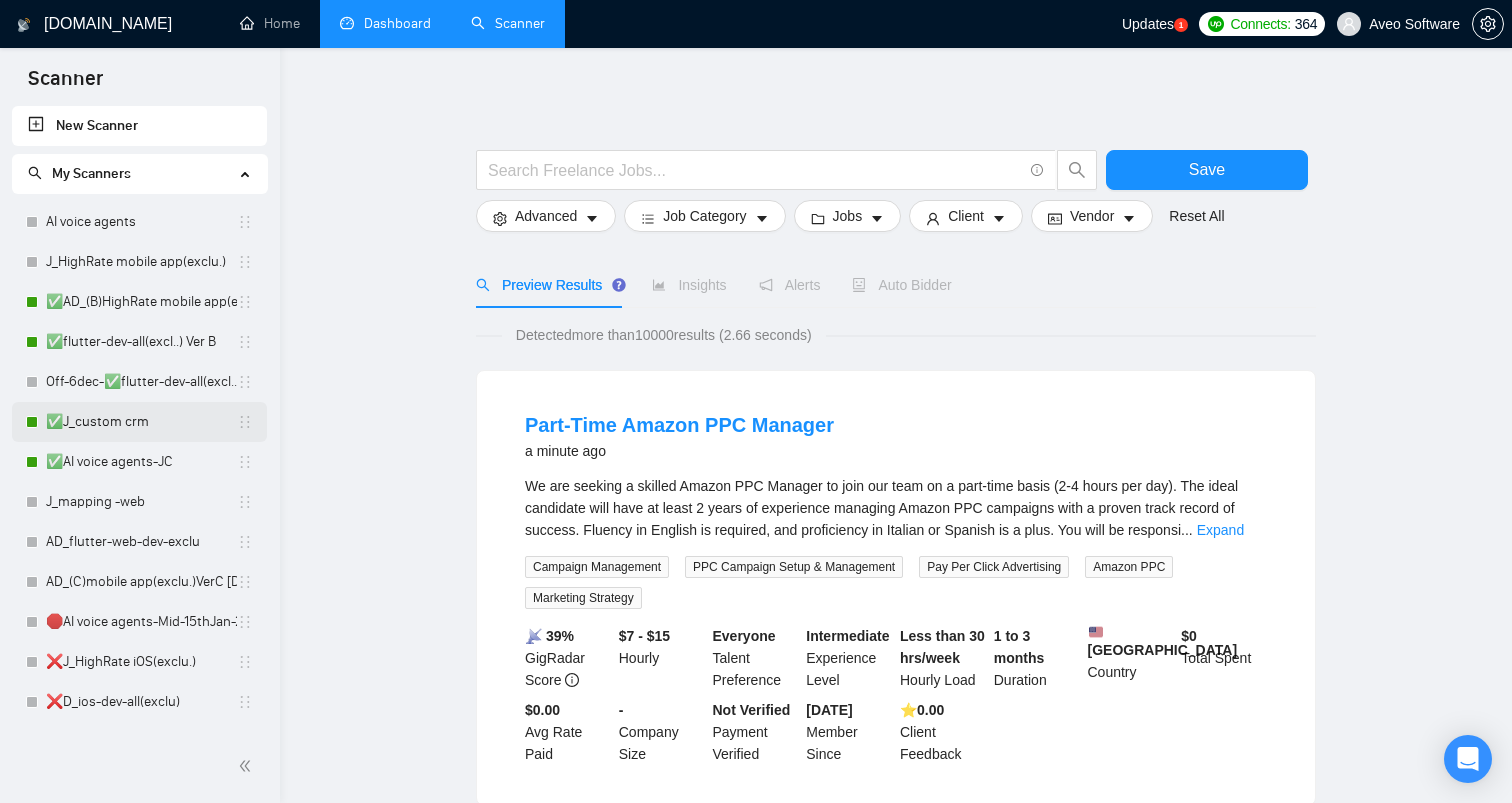 click on "✅J_custom crm" at bounding box center [141, 422] 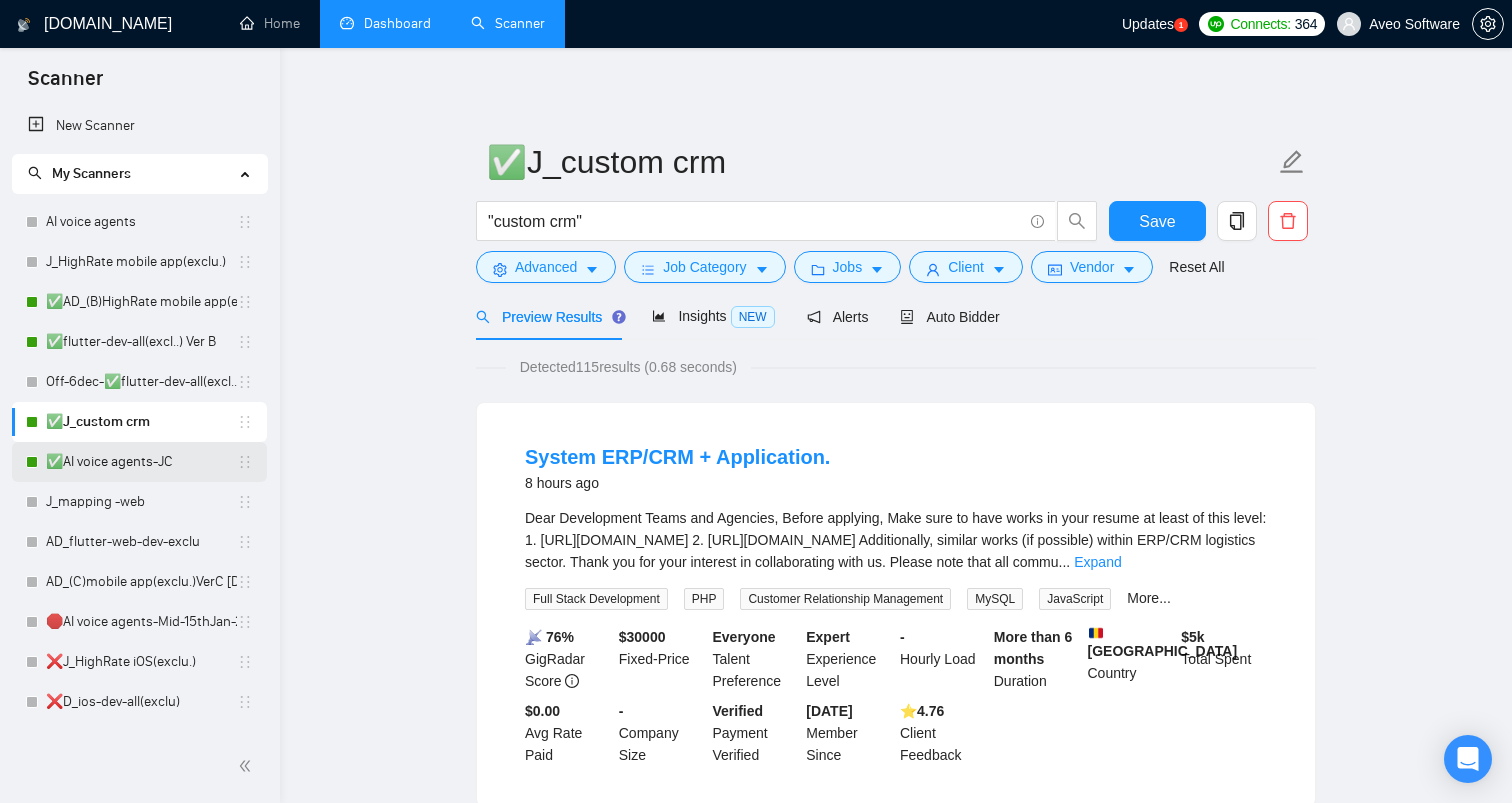 click on "✅AI voice agents-JC" at bounding box center [141, 462] 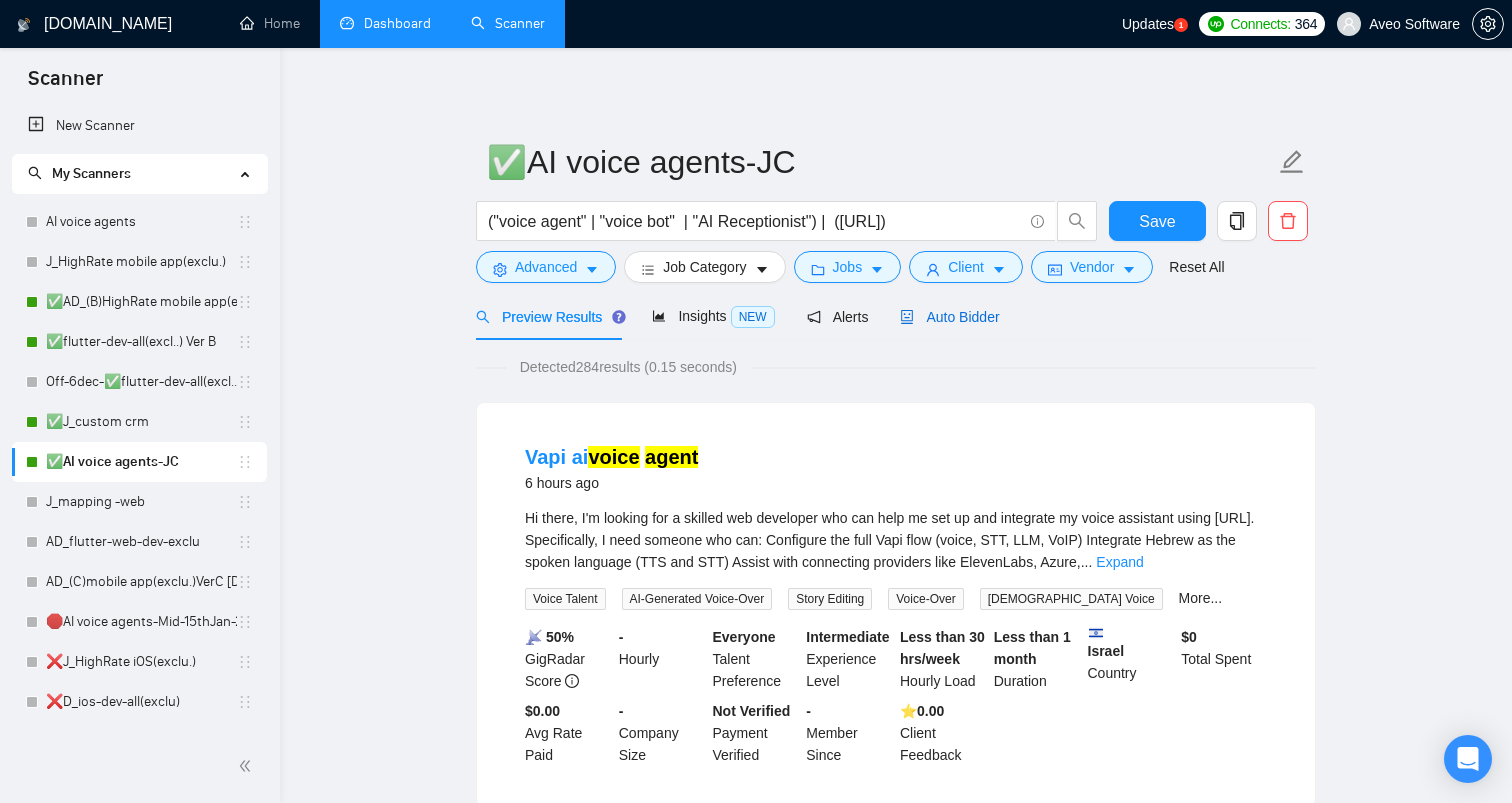 click on "Auto Bidder" at bounding box center [949, 317] 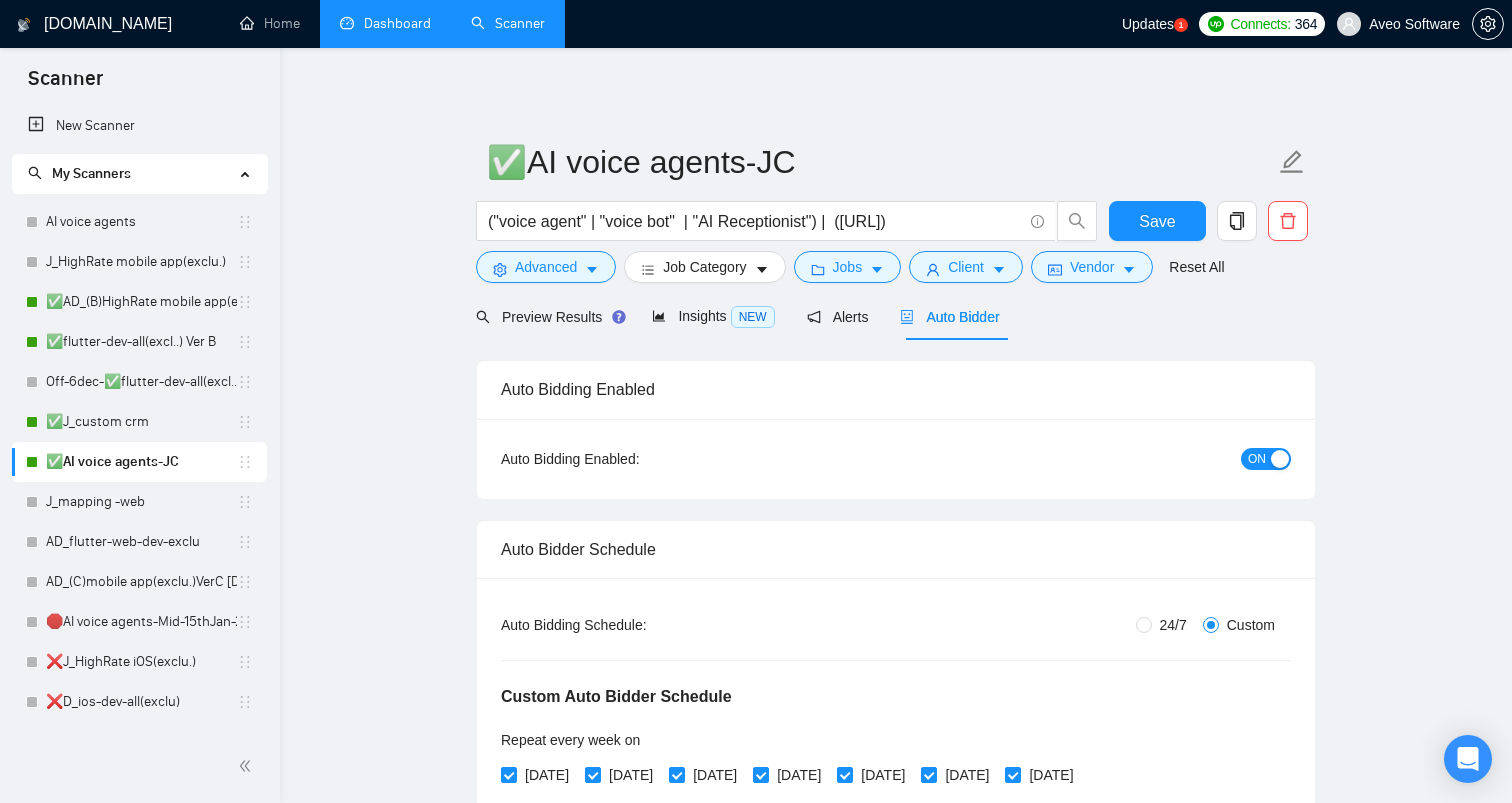 type 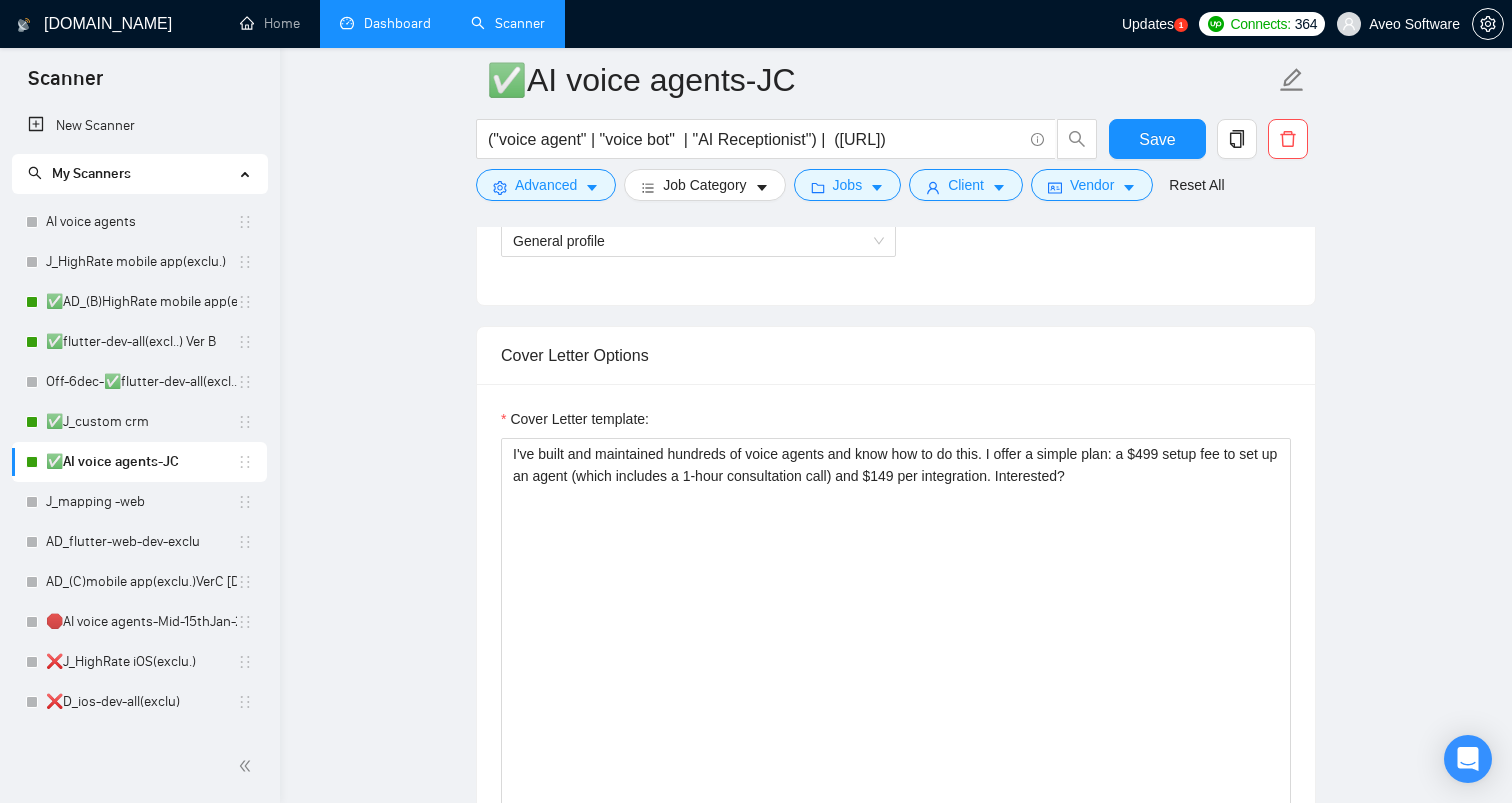 scroll, scrollTop: 1455, scrollLeft: 0, axis: vertical 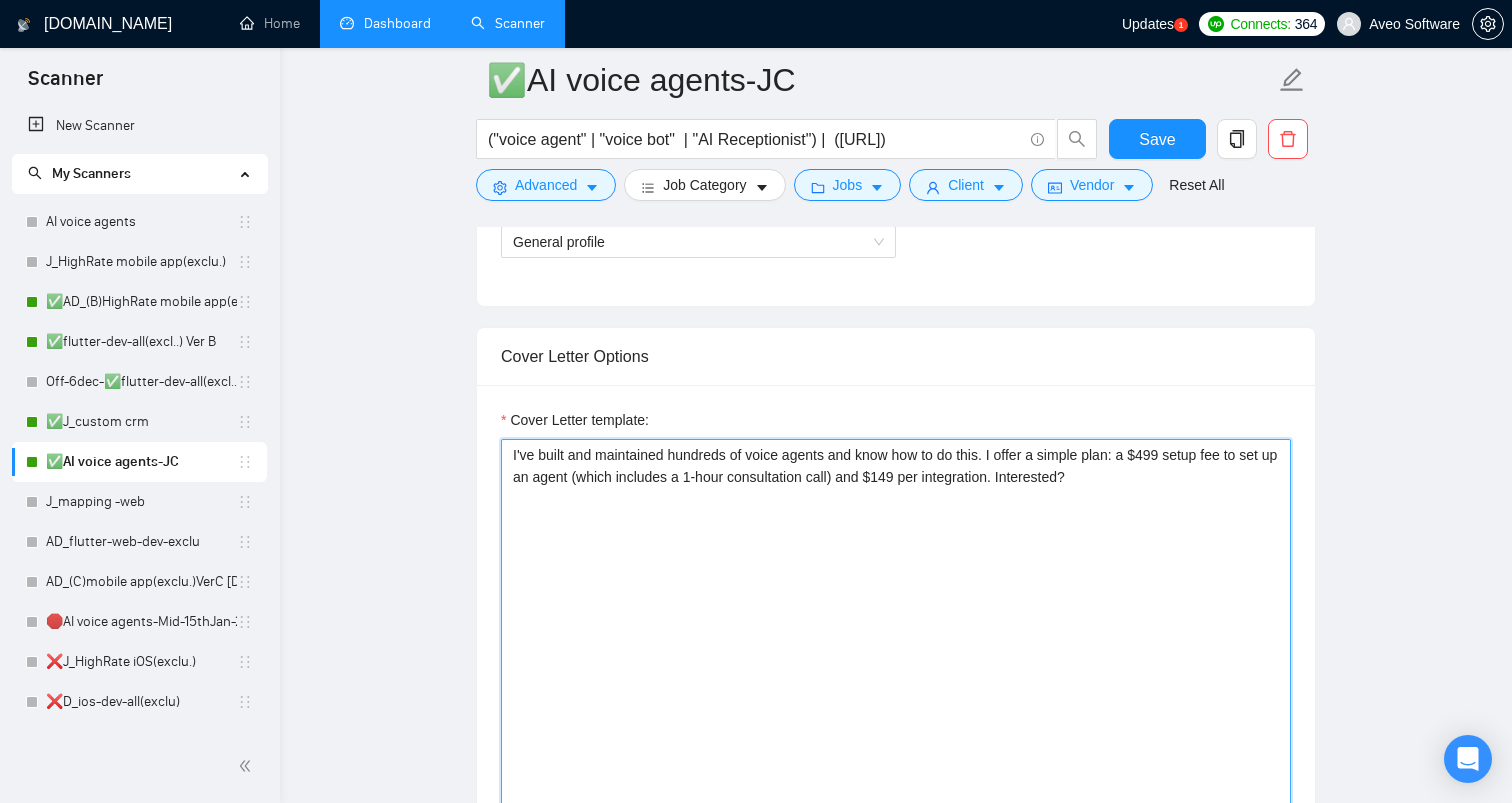 click on "I've built and maintained hundreds of voice agents and know how to do this. I offer a simple plan: a $499 setup fee to set up an agent (which includes a 1-hour consultation call) and $149 per integration. Interested?" at bounding box center [896, 664] 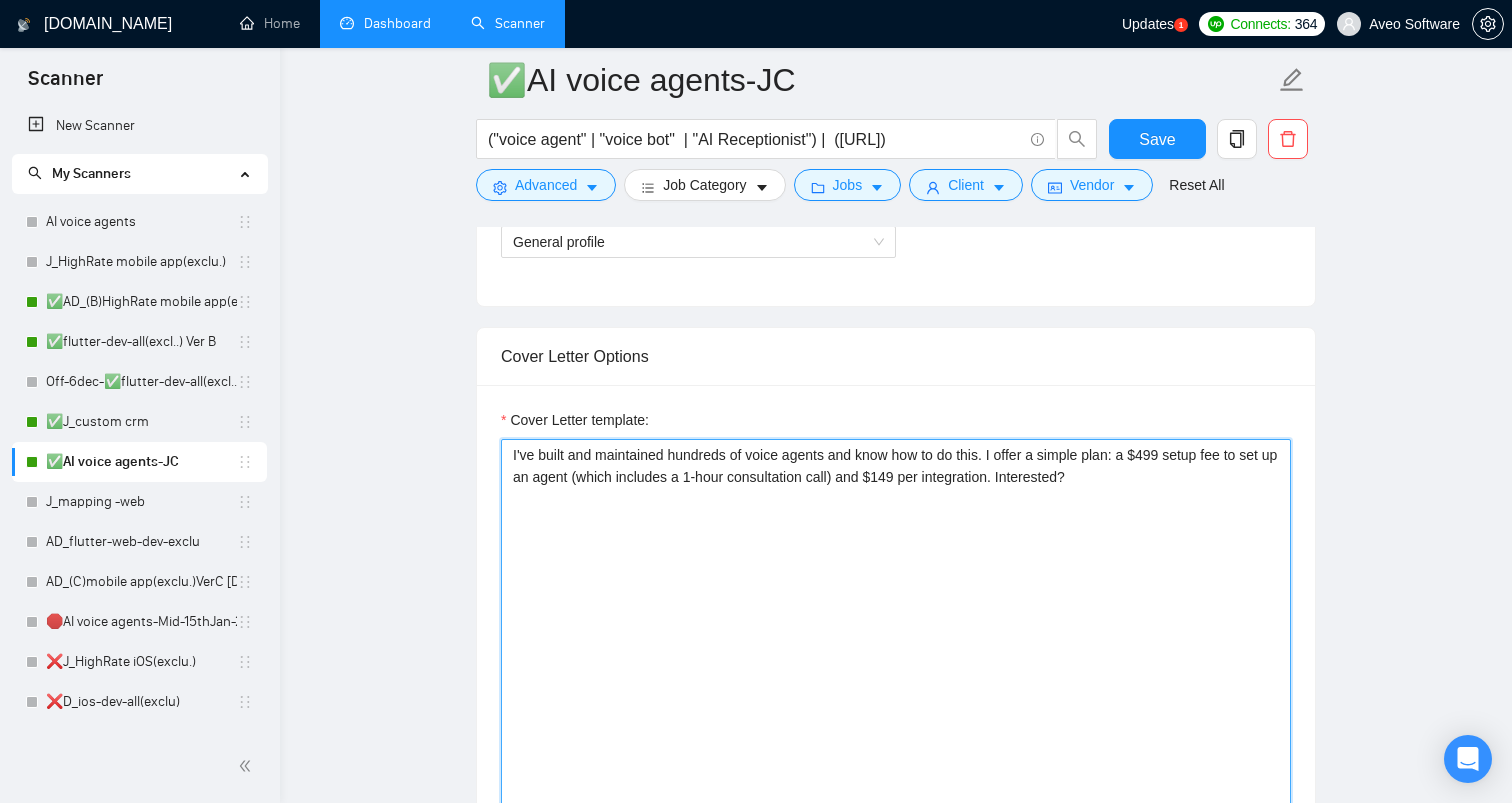 click on "I've built and maintained hundreds of voice agents and know how to do this. I offer a simple plan: a $499 setup fee to set up an agent (which includes a 1-hour consultation call) and $149 per integration. Interested?" at bounding box center [896, 664] 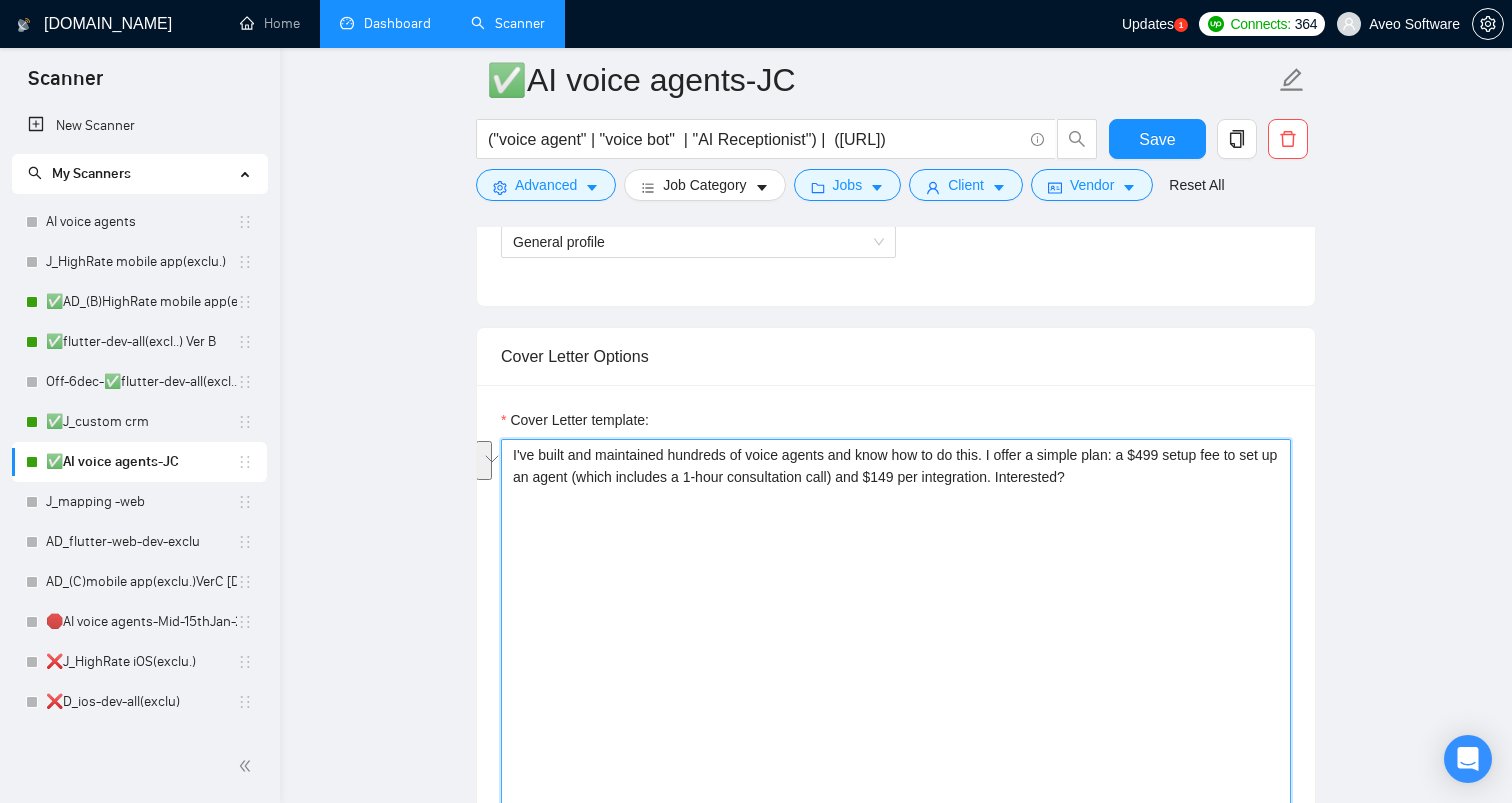 click on "I've built and maintained hundreds of voice agents and know how to do this. I offer a simple plan: a $499 setup fee to set up an agent (which includes a 1-hour consultation call) and $149 per integration. Interested?" at bounding box center [896, 664] 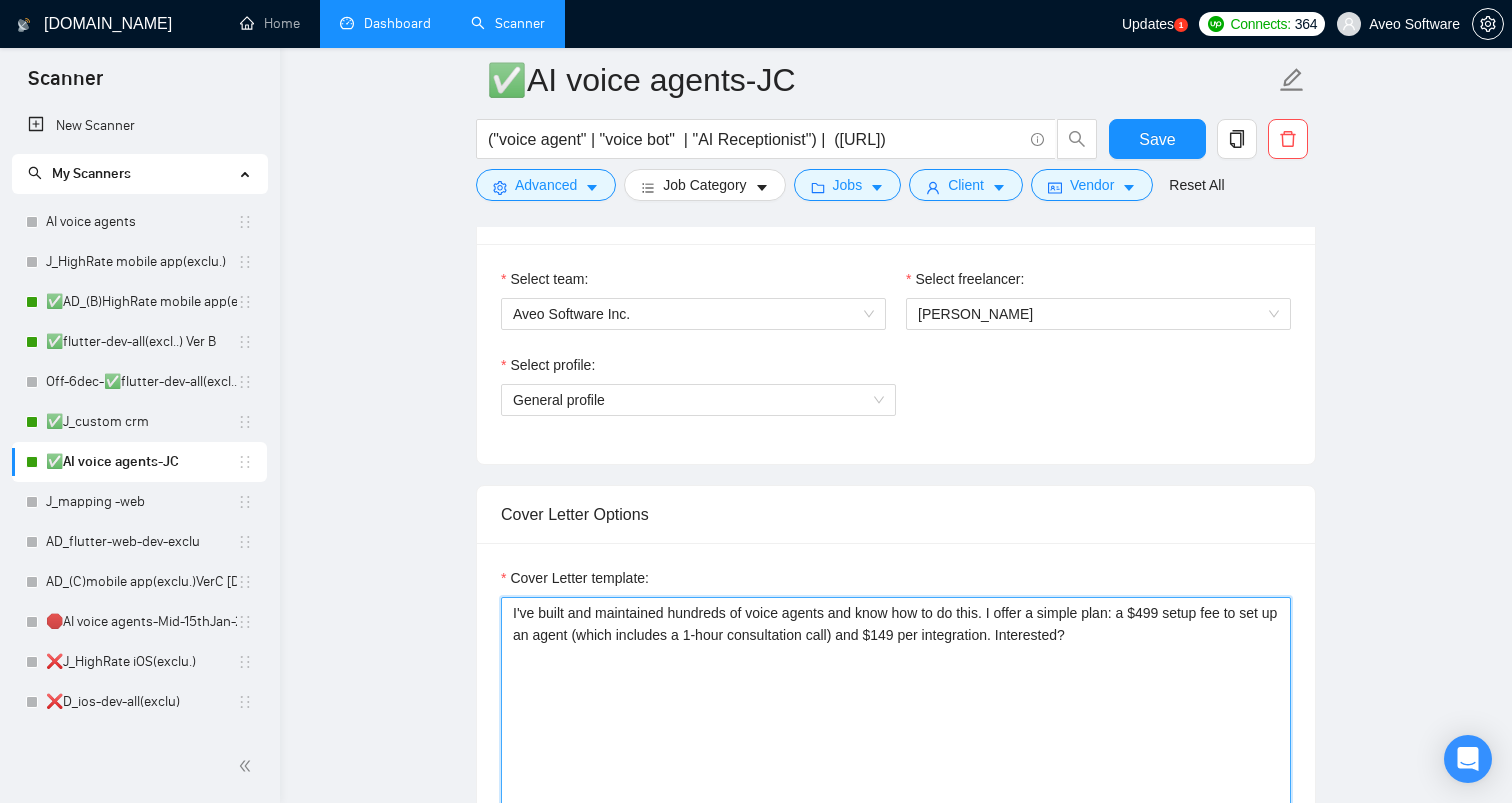 scroll, scrollTop: 1326, scrollLeft: 0, axis: vertical 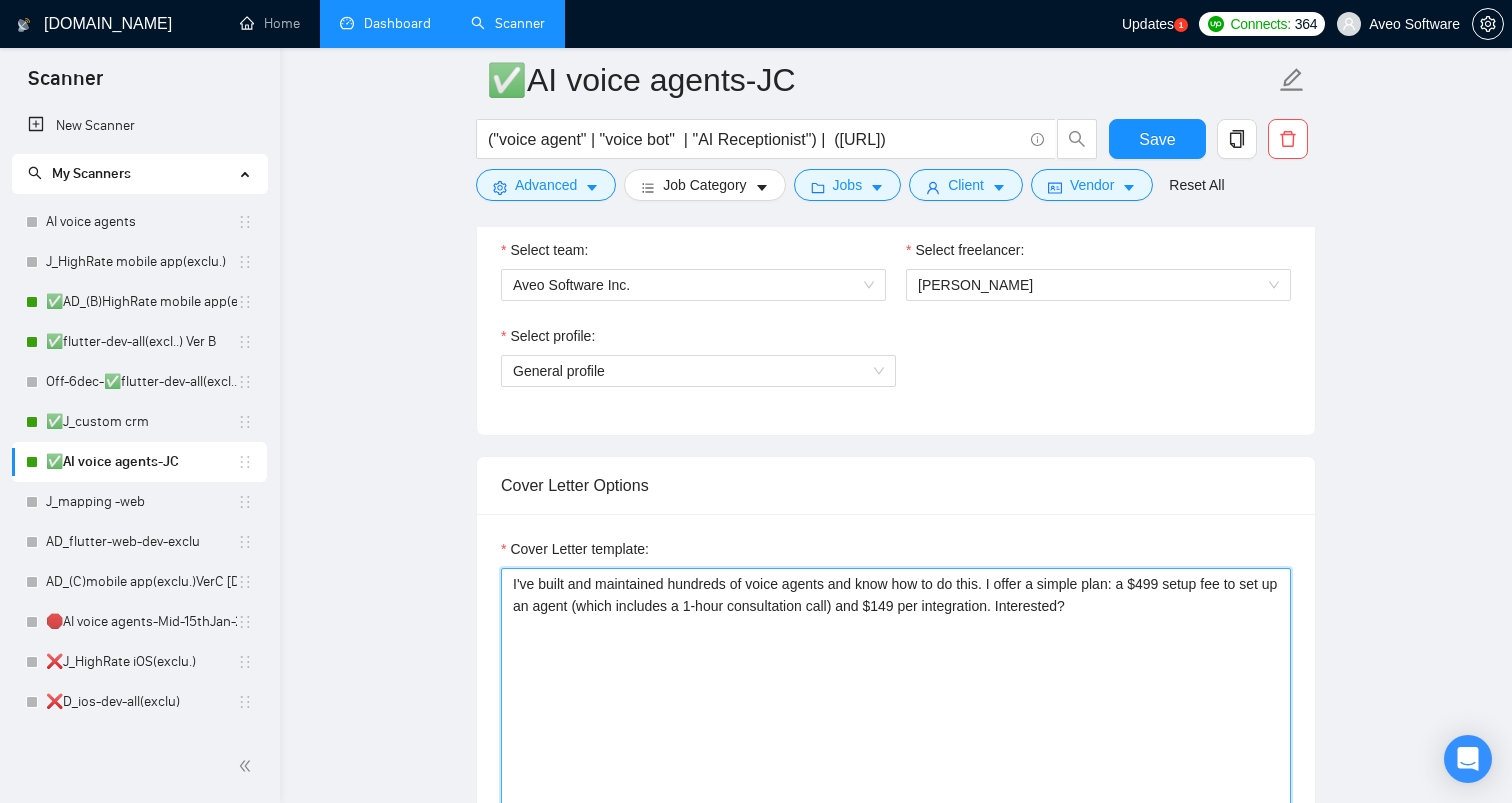 click on "I've built and maintained hundreds of voice agents and know how to do this. I offer a simple plan: a $499 setup fee to set up an agent (which includes a 1-hour consultation call) and $149 per integration. Interested?" at bounding box center [896, 793] 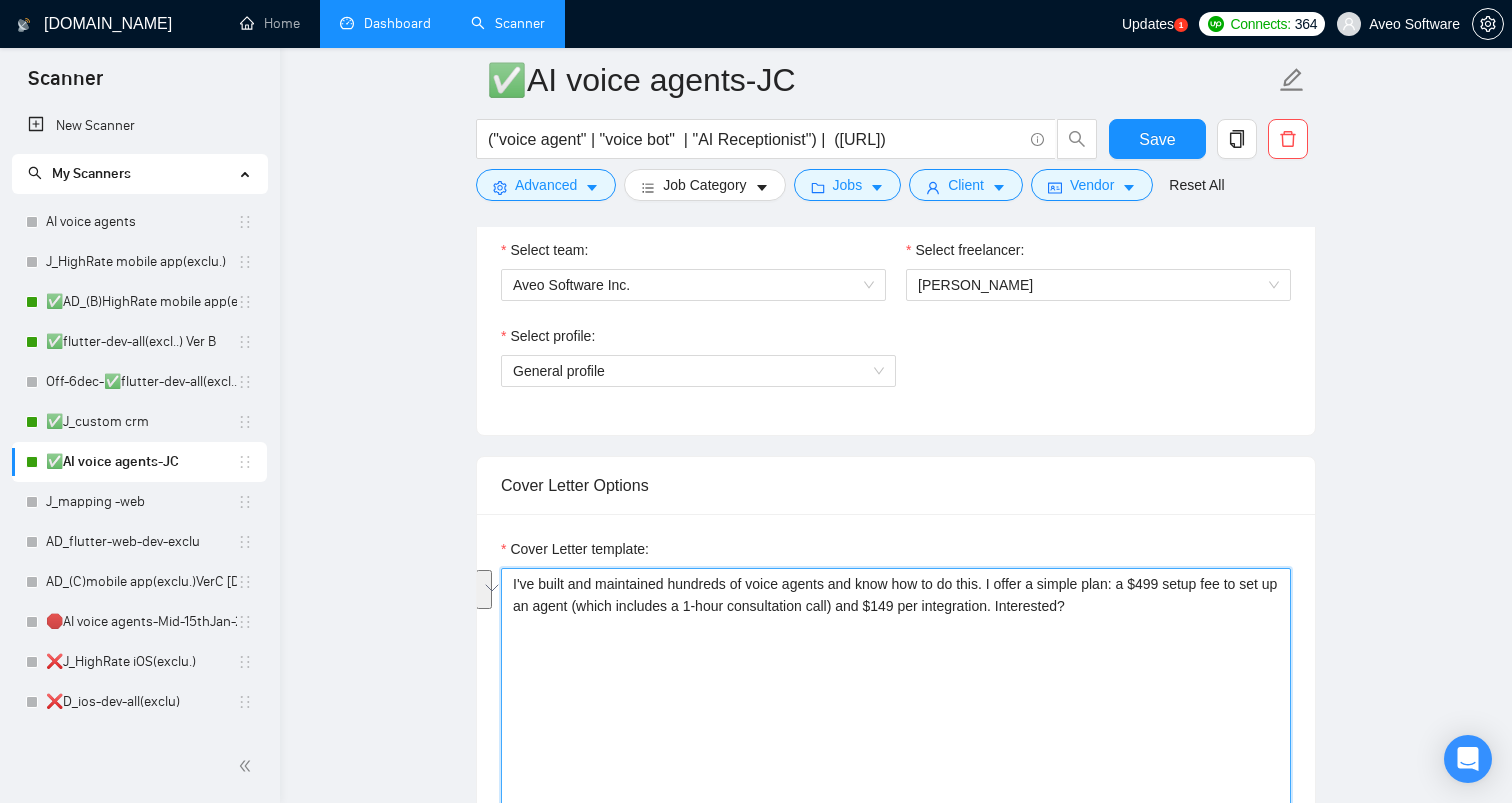 click on "I've built and maintained hundreds of voice agents and know how to do this. I offer a simple plan: a $499 setup fee to set up an agent (which includes a 1-hour consultation call) and $149 per integration. Interested?" at bounding box center [896, 793] 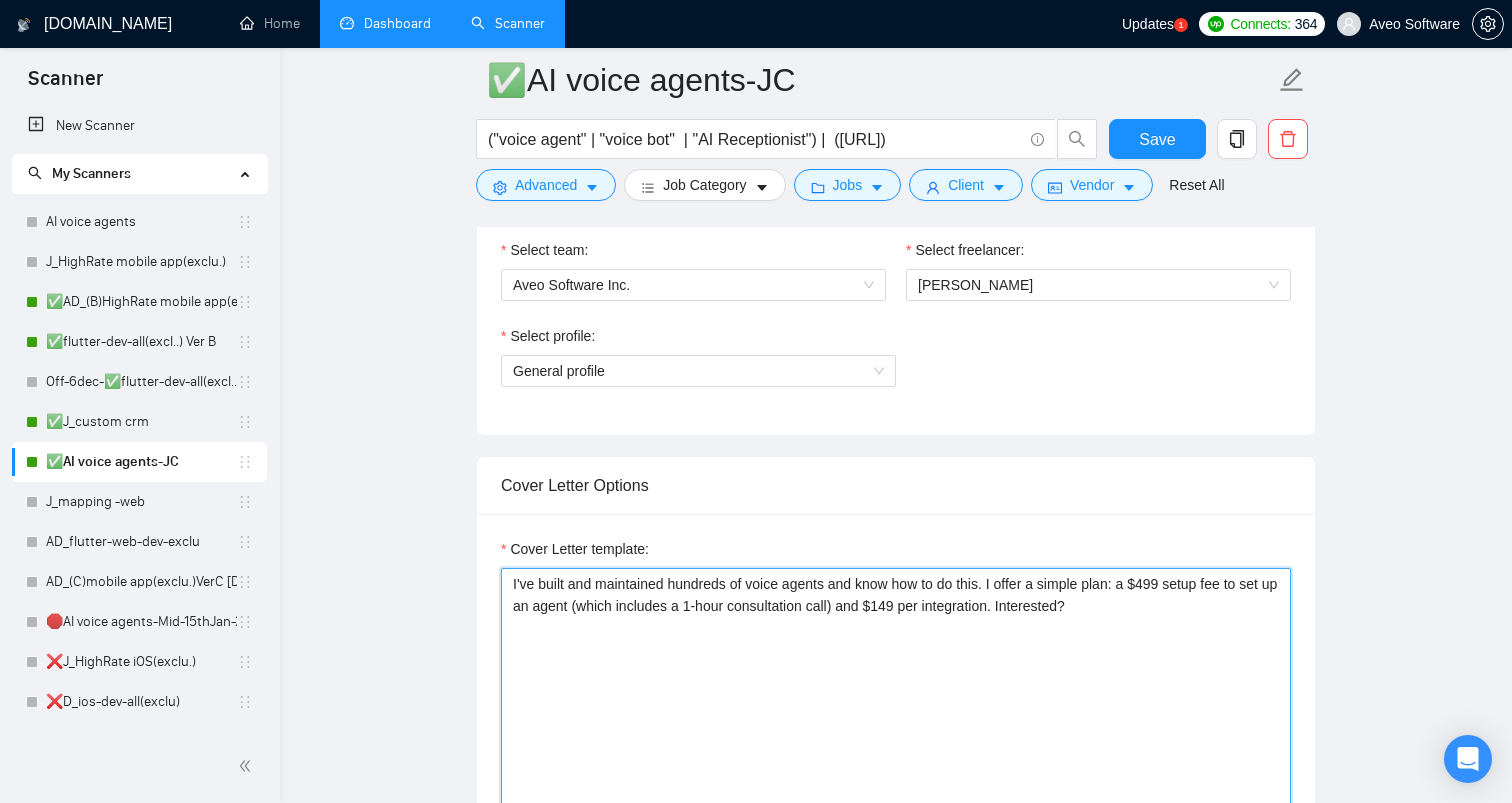 click on "I've built and maintained hundreds of voice agents and know how to do this. I offer a simple plan: a $499 setup fee to set up an agent (which includes a 1-hour consultation call) and $149 per integration. Interested?" at bounding box center [896, 793] 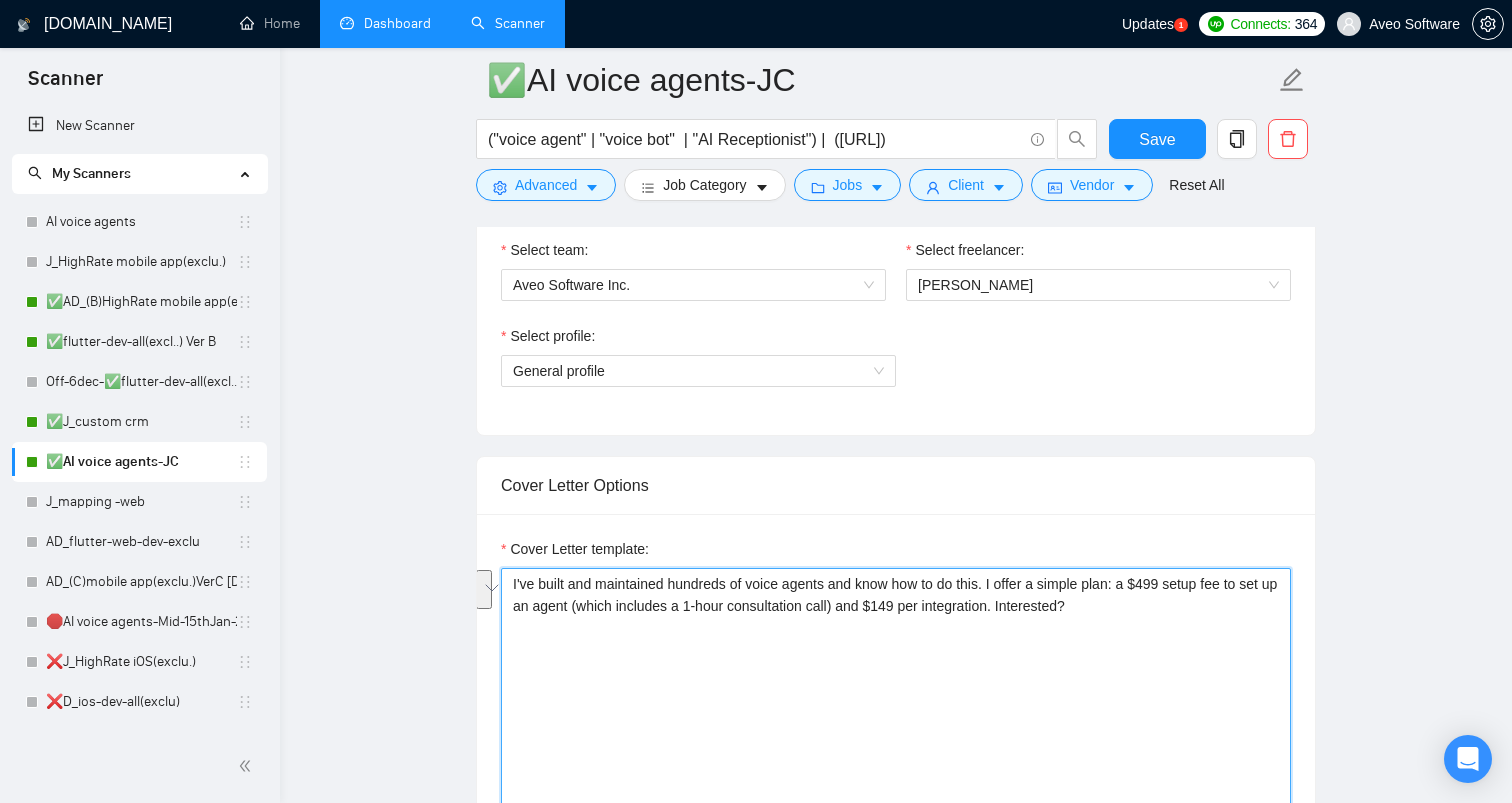 drag, startPoint x: 1003, startPoint y: 579, endPoint x: 1175, endPoint y: 609, distance: 174.59668 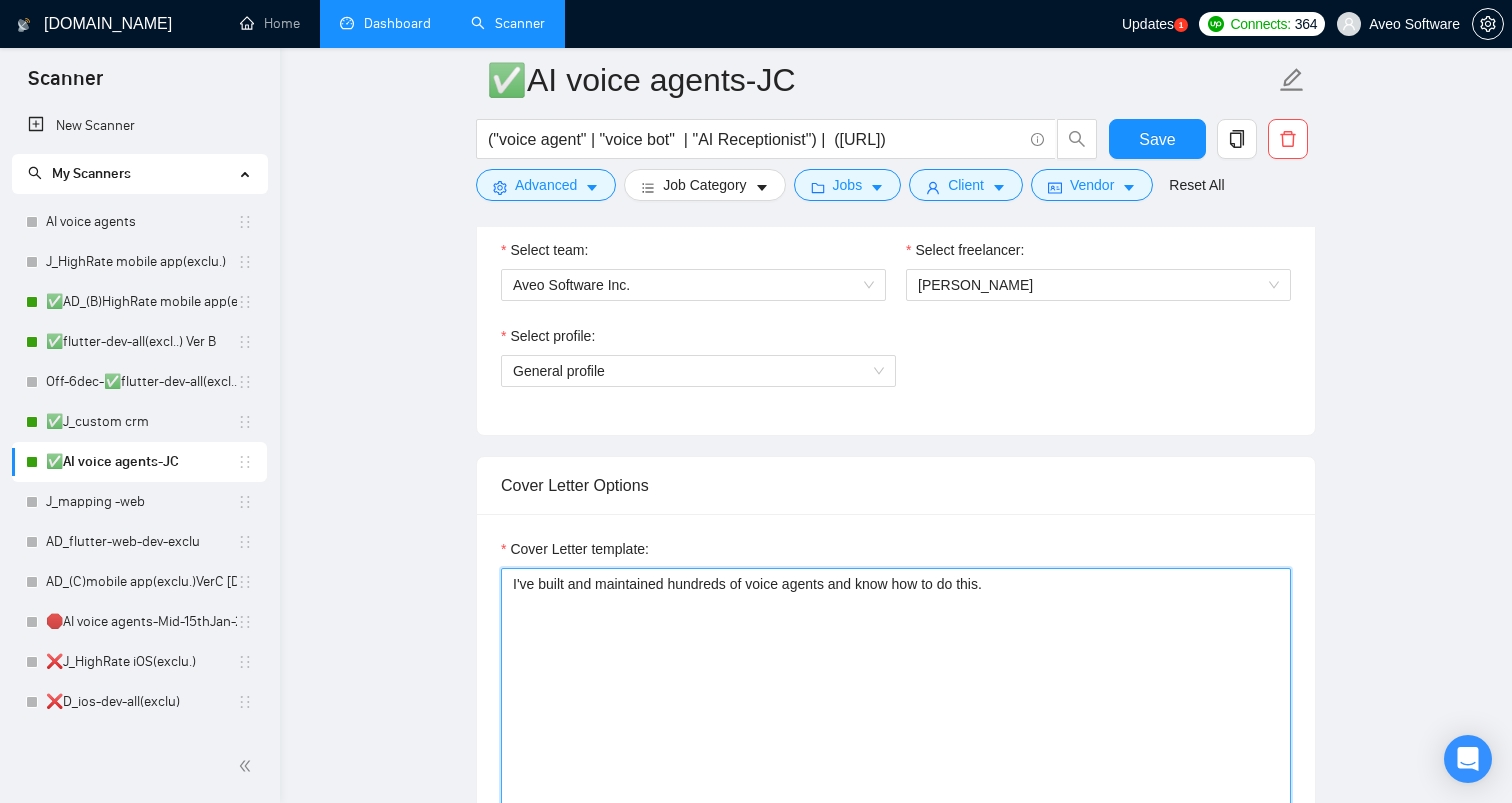 click on "I've built and maintained hundreds of voice agents and know how to do this." at bounding box center [896, 793] 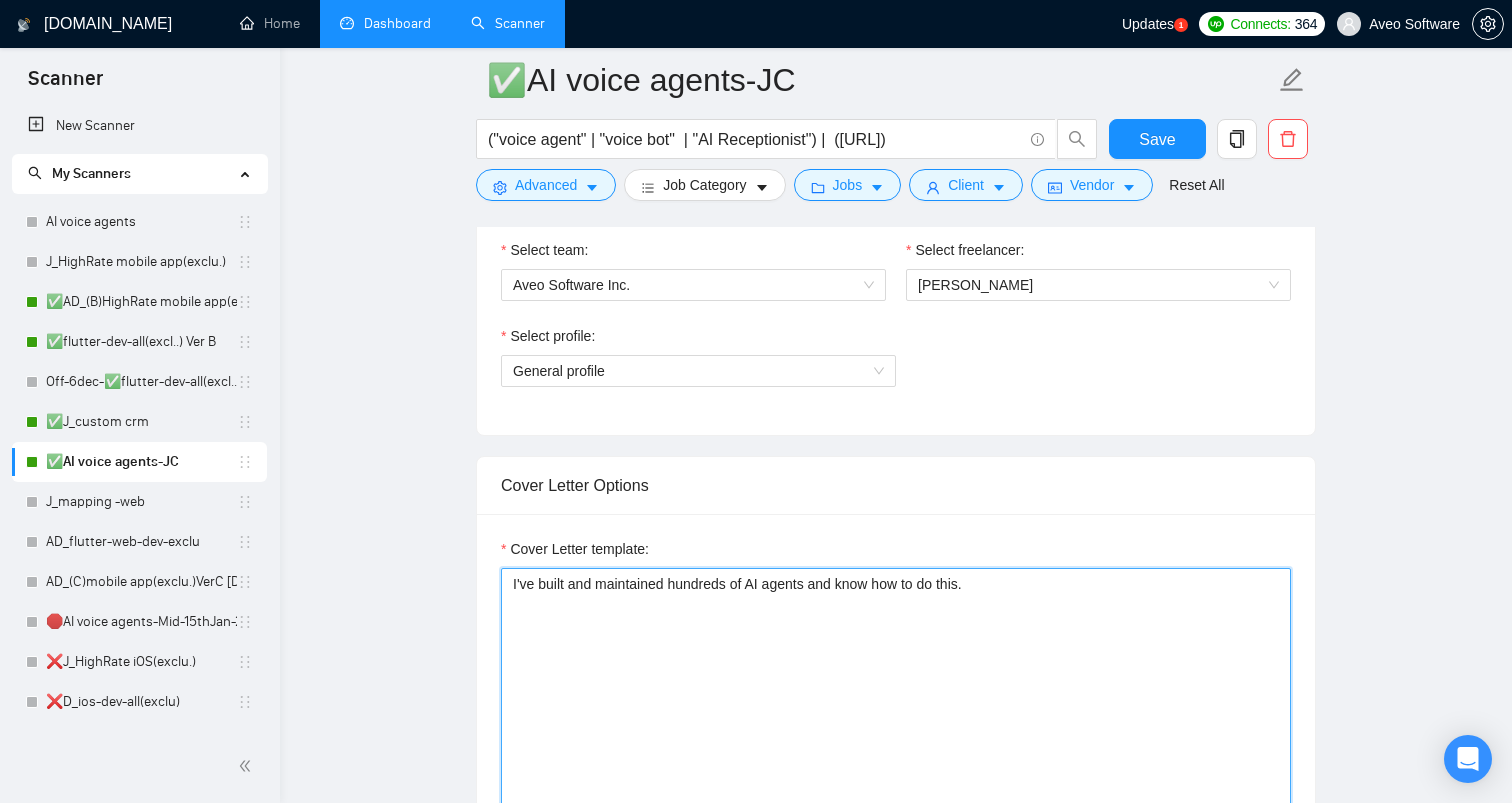 click on "I've built and maintained hundreds of AI agents and know how to do this." at bounding box center (896, 793) 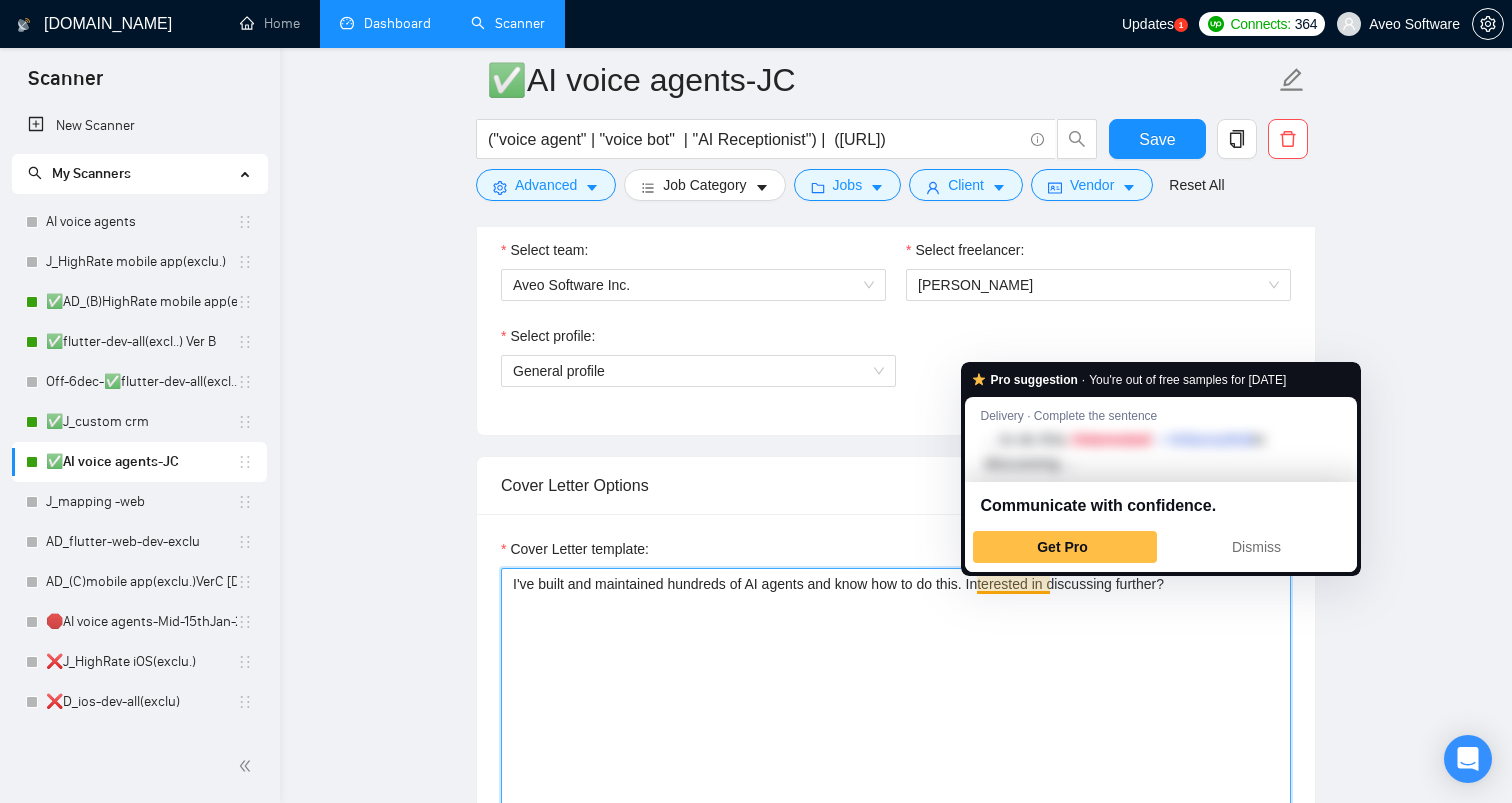 click on "I've built and maintained hundreds of AI agents and know how to do this. Interested in discussing further?" at bounding box center (896, 793) 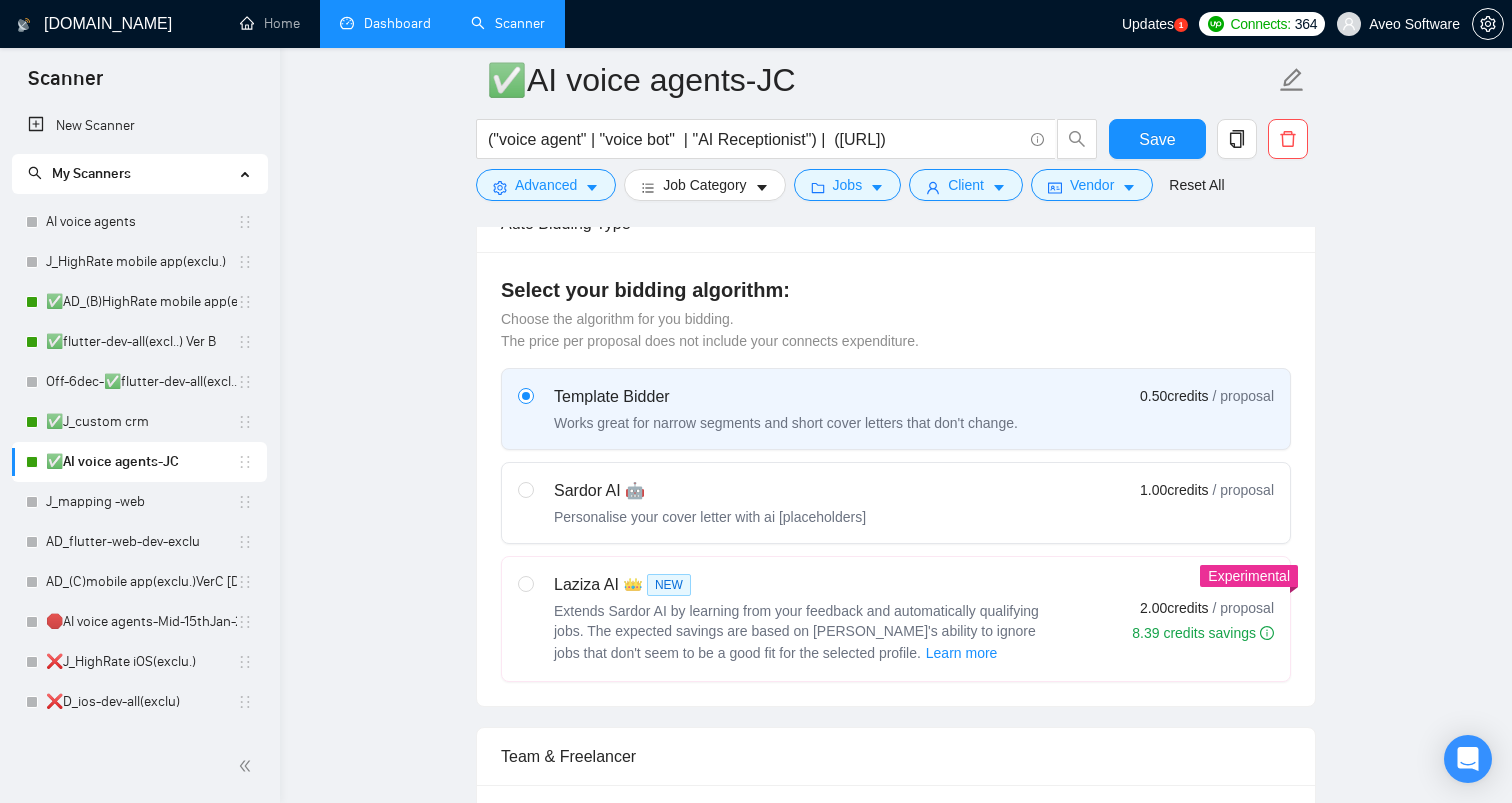 scroll, scrollTop: 757, scrollLeft: 0, axis: vertical 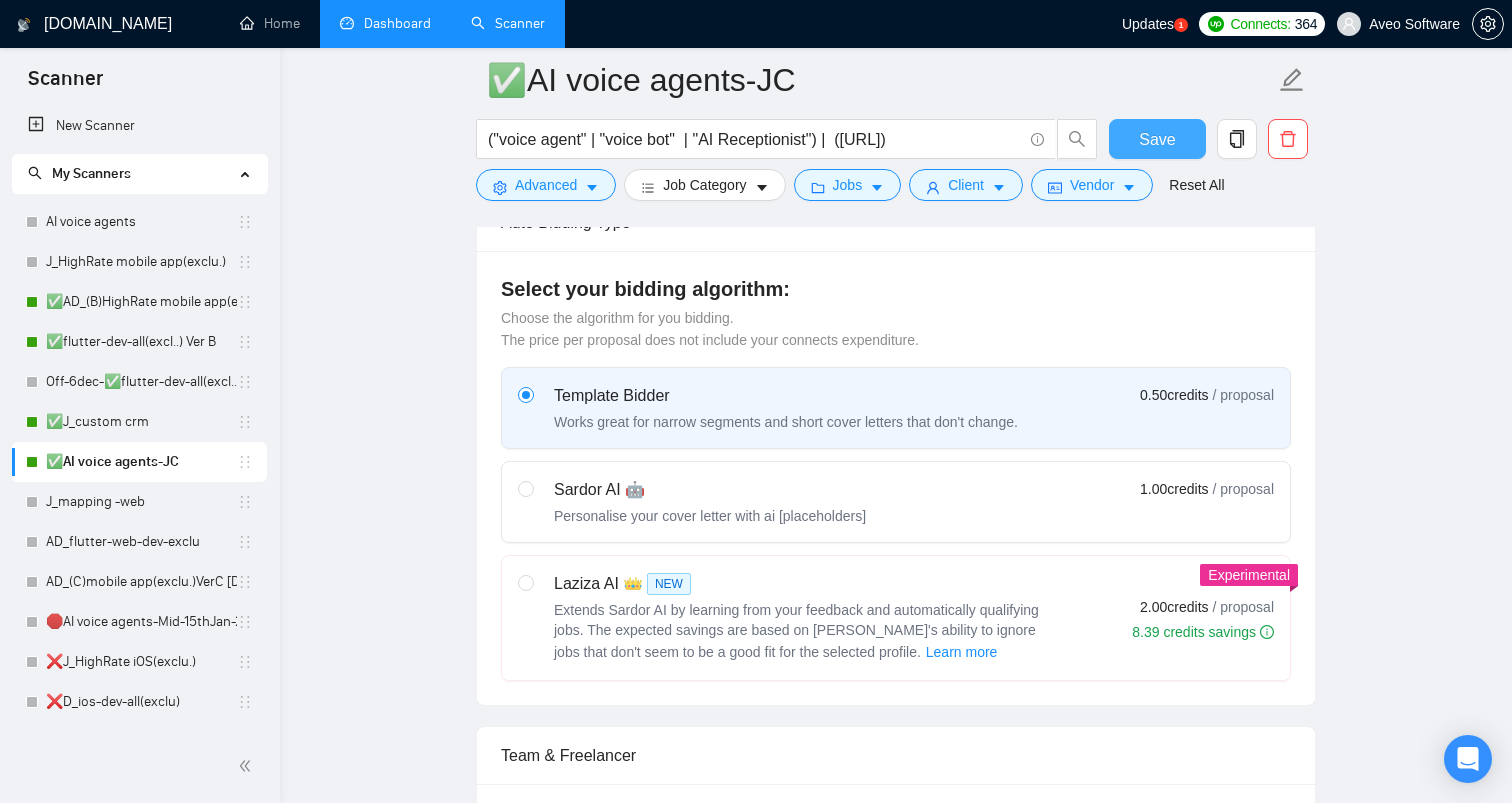 type on "I've built and maintained hundreds of AI agents and know how to do this. Interested in discussing further?" 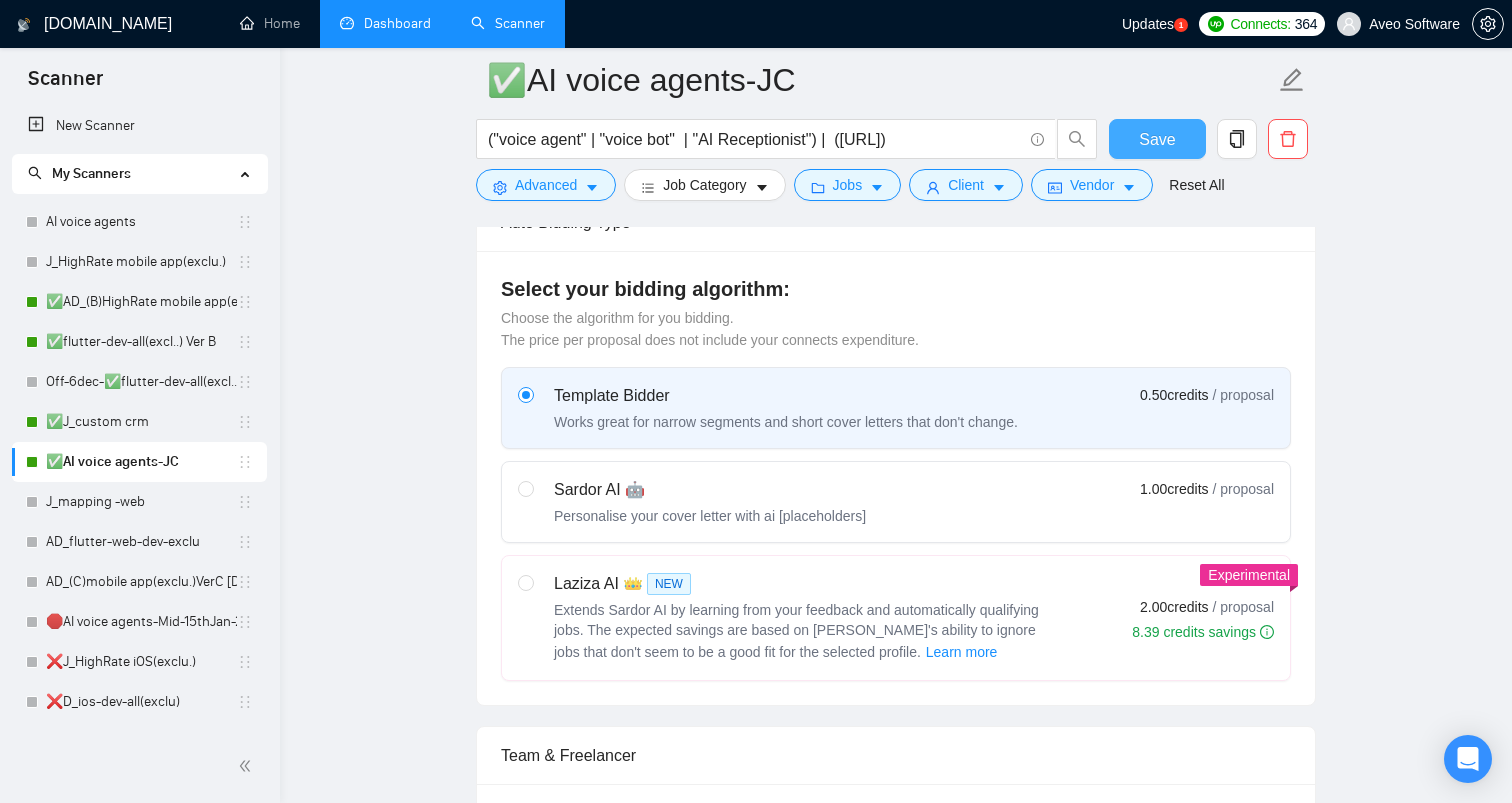 click on "Save" at bounding box center [1157, 139] 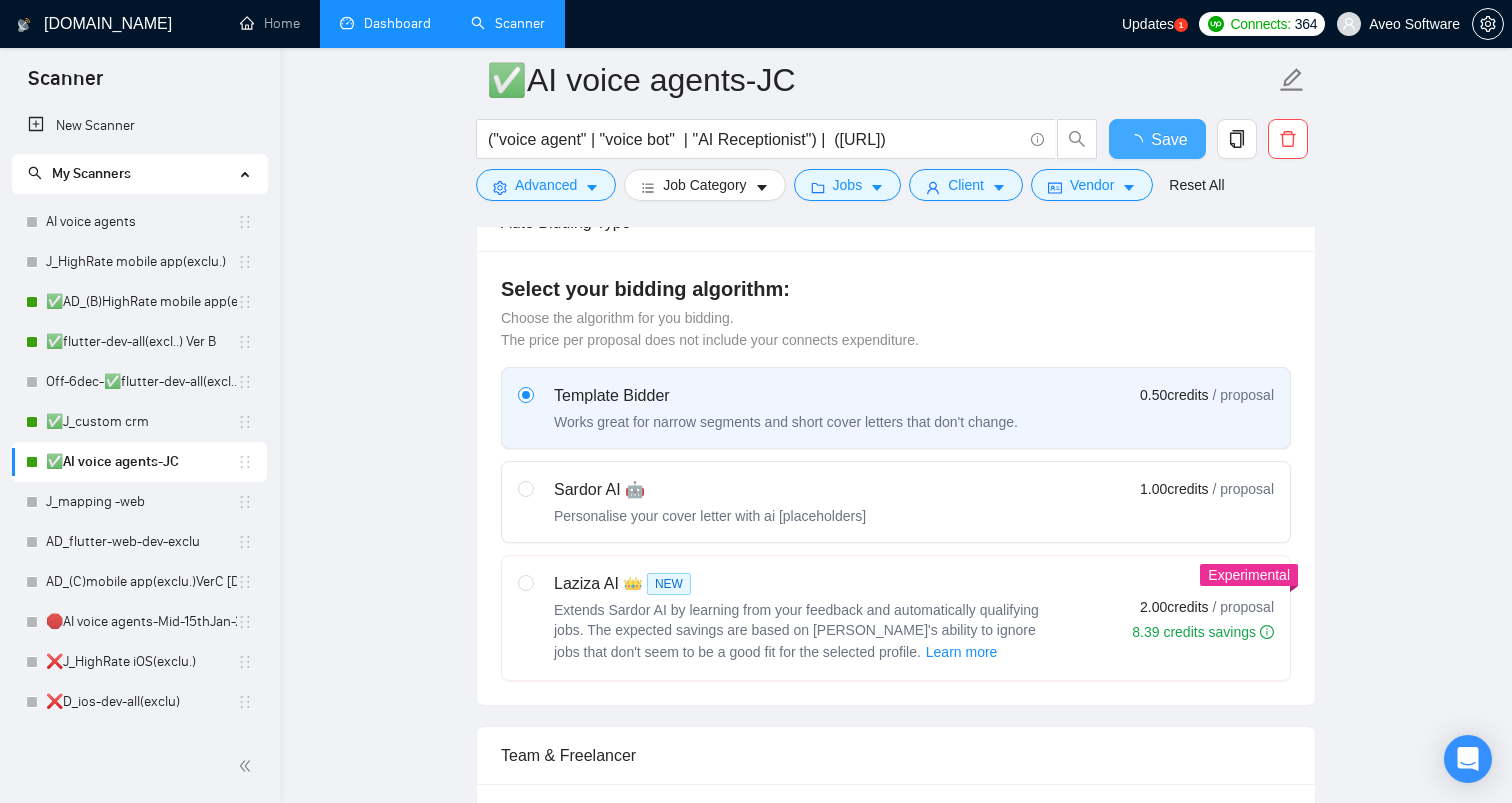 type 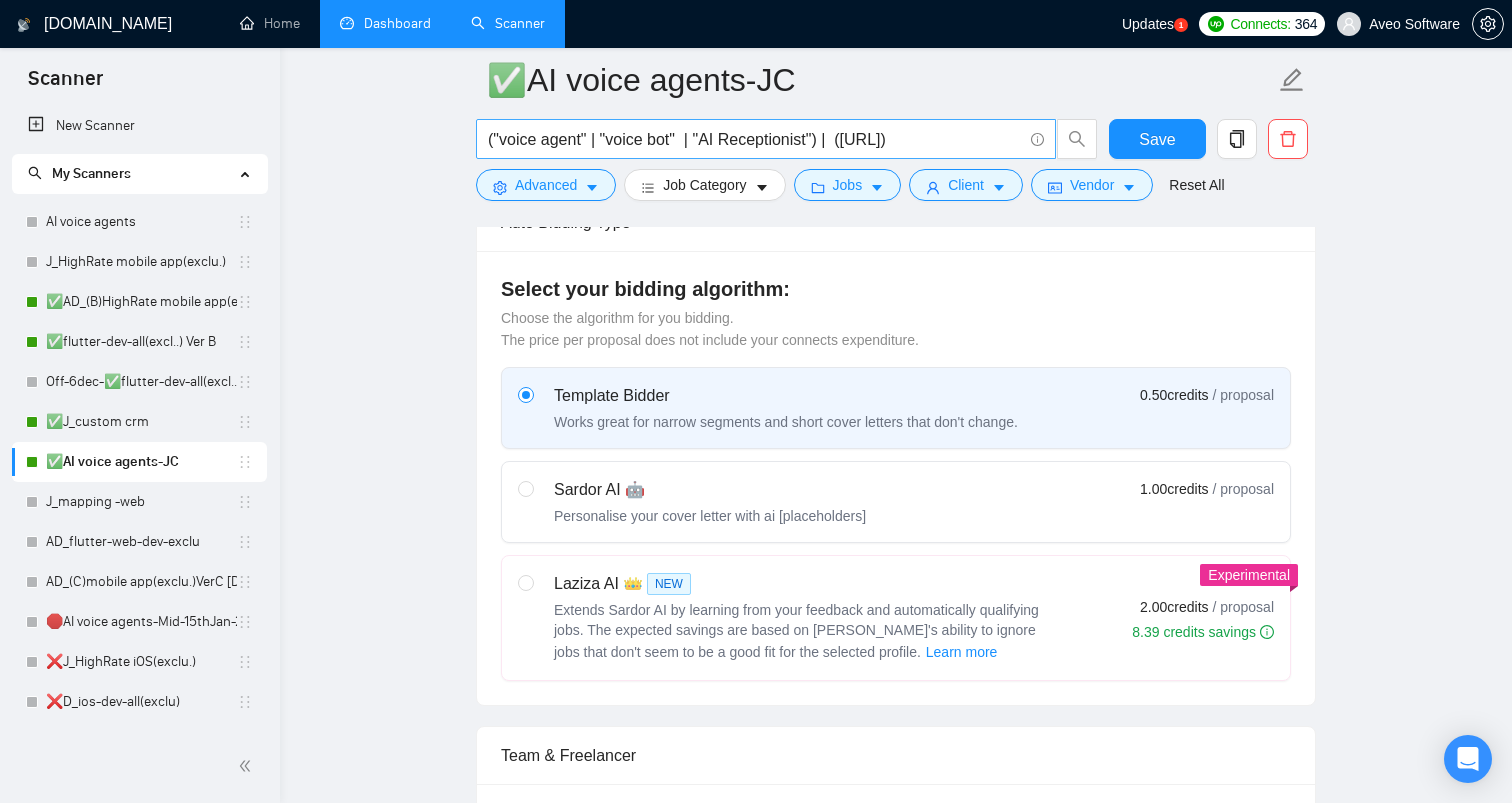 click on "("voice agent" | "voice bot"  | "AI Receptionist") |  ([URL])" at bounding box center [755, 139] 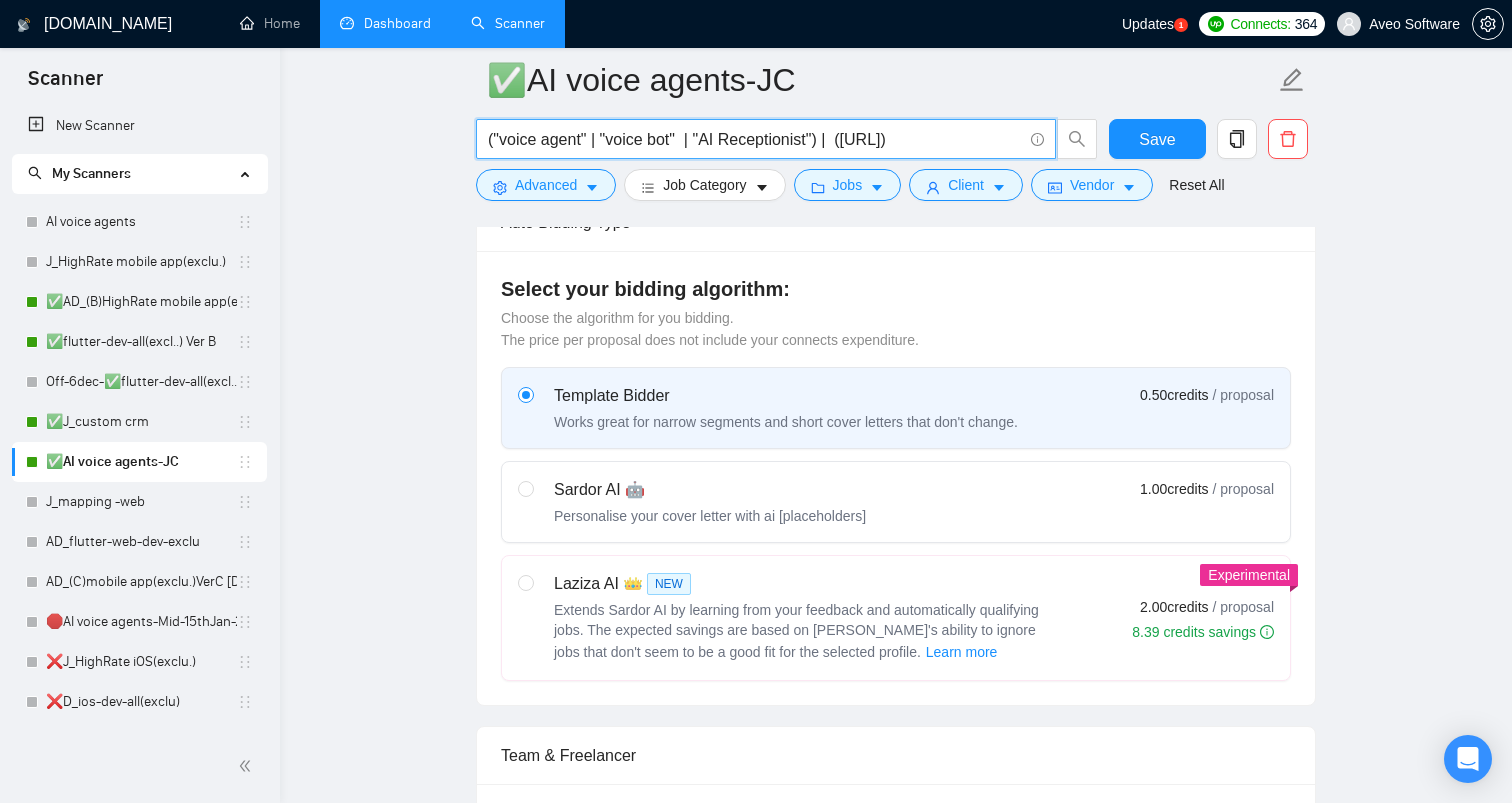 click on "("voice agent" | "voice bot"  | "AI Receptionist") |  ([URL])" at bounding box center [755, 139] 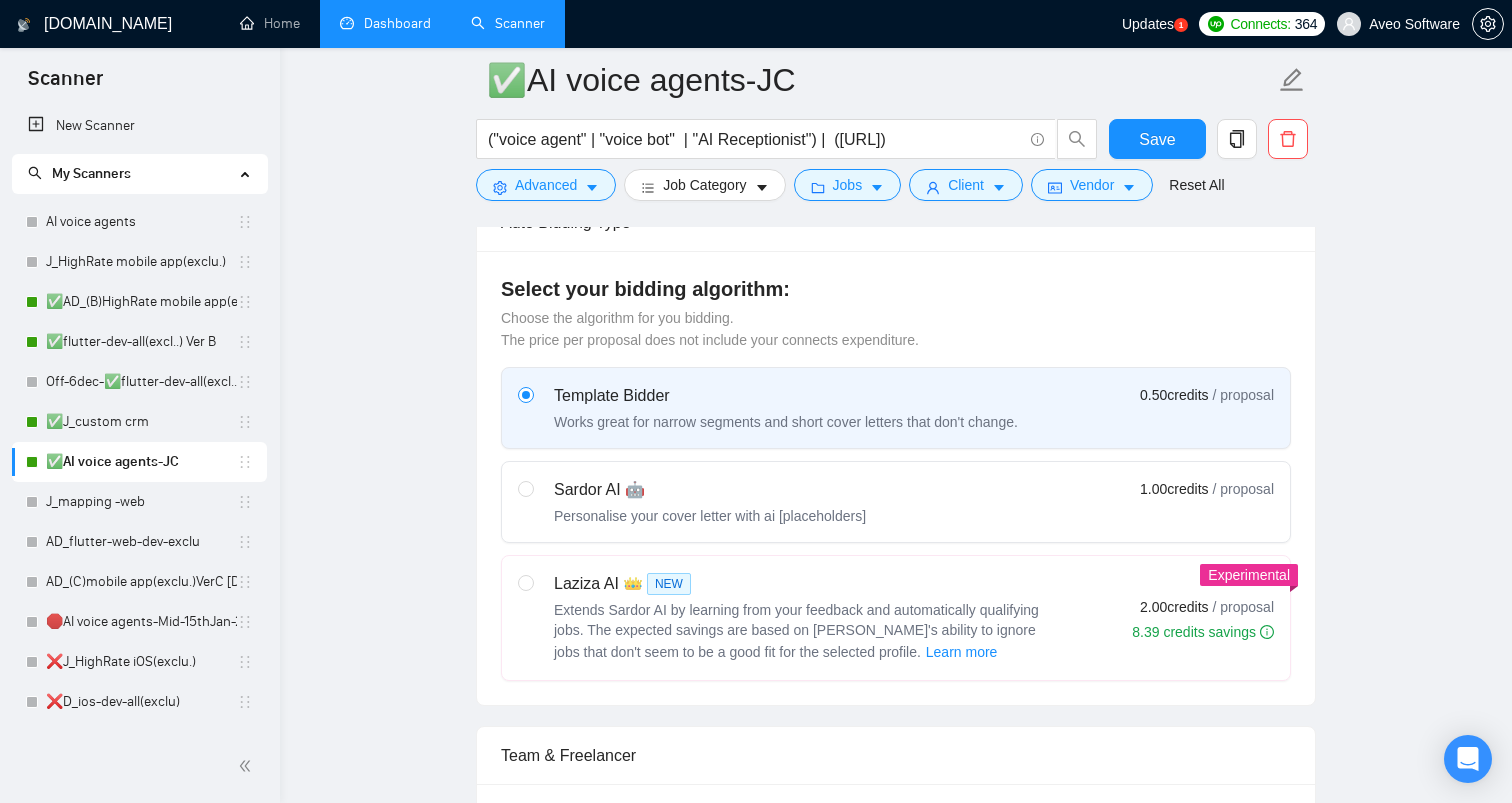 click on "✅AI voice agents-JC" at bounding box center [141, 462] 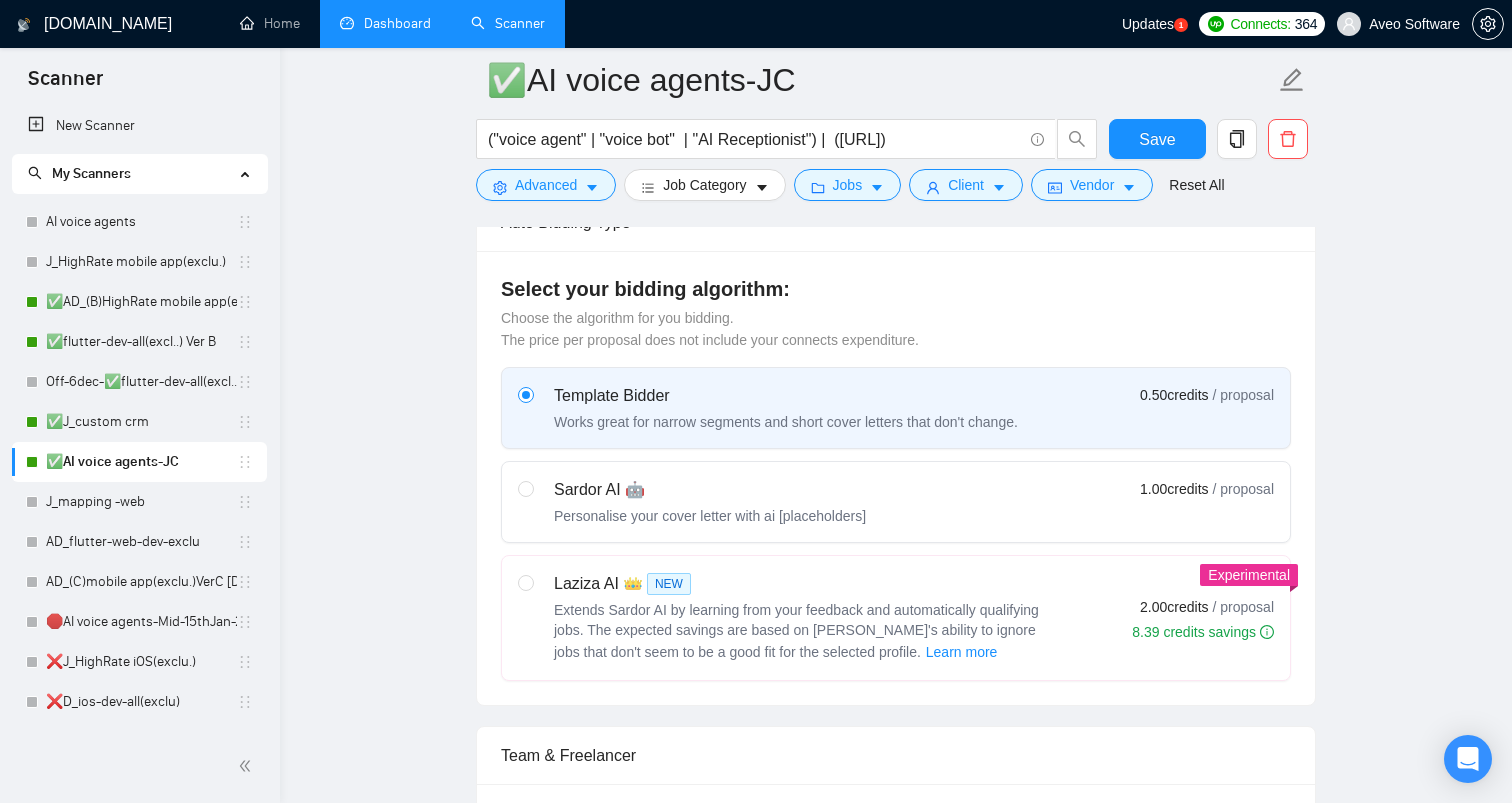 click on "Dashboard" at bounding box center [385, 23] 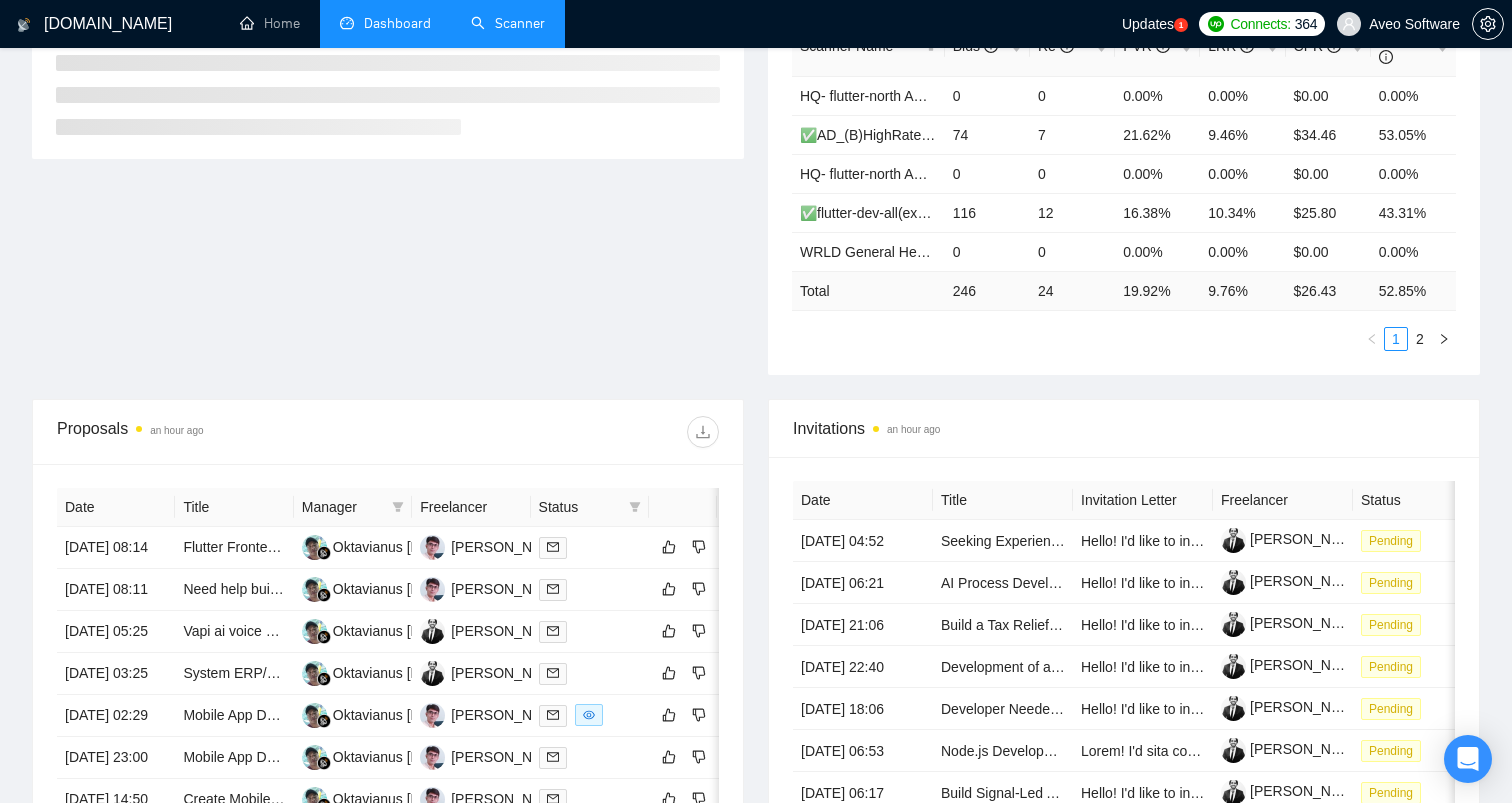 scroll, scrollTop: 0, scrollLeft: 0, axis: both 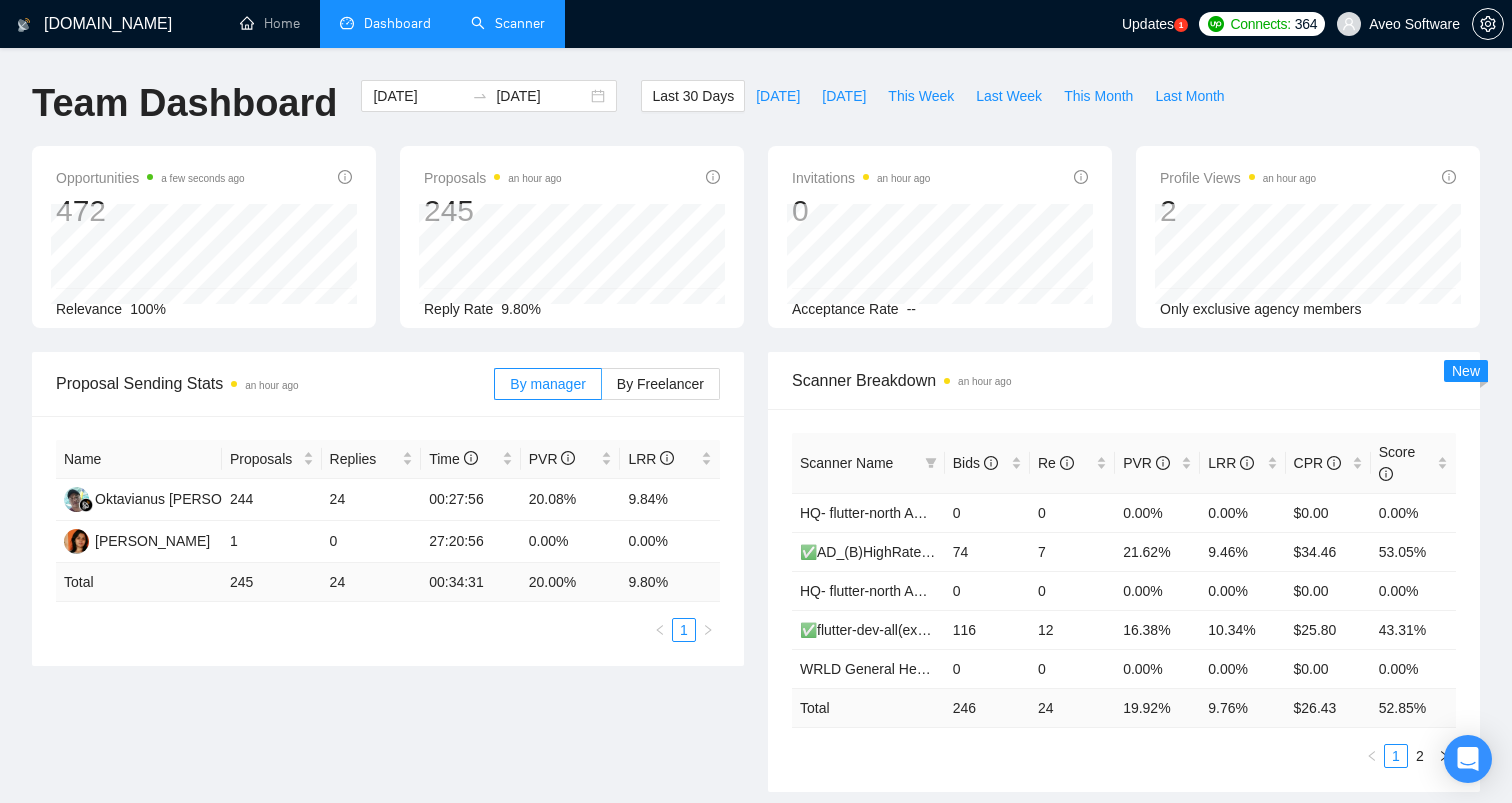 click on "Scanner" at bounding box center [508, 23] 